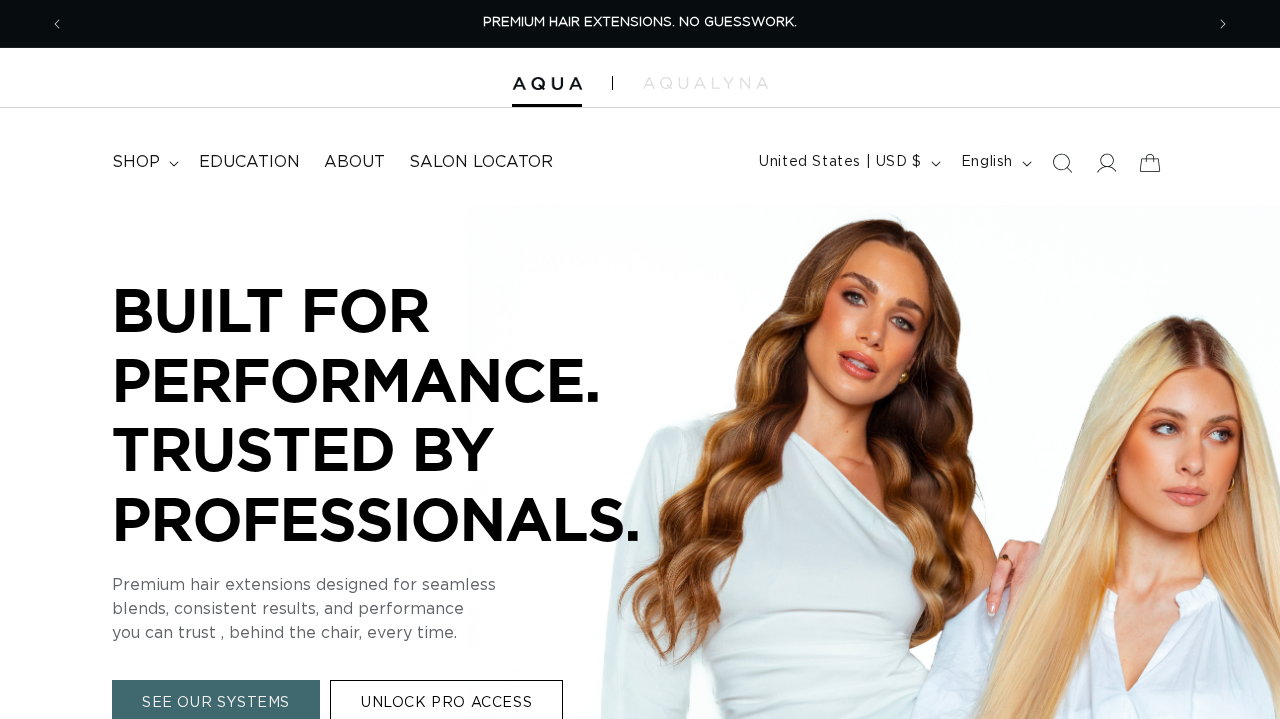 scroll, scrollTop: 0, scrollLeft: 0, axis: both 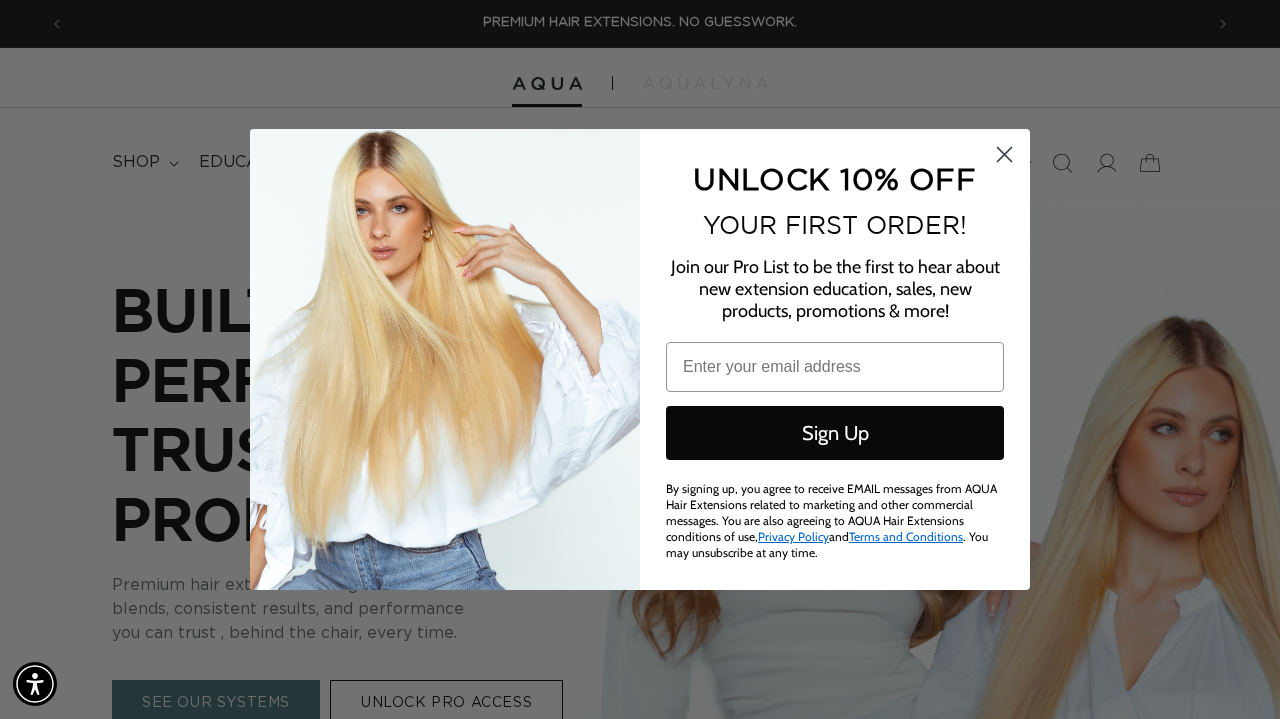 click on "Close dialog UNLOCK 10% OFF  YOUR FIRST ORDER!
Join our Pro List to be the first to hear about new extension education, sales, new products, promotions & more! Email Sign Up By signing up, you agree to receive EMAIL messages from AQUA Hair Extensions related to marketing and other commercial messages. You are also agreeing to AQUA Hair Extensions conditions of use,  Privacy Policy  and  Terms and Conditions . You may unsubscribe at any time.  Submit" at bounding box center (640, 359) 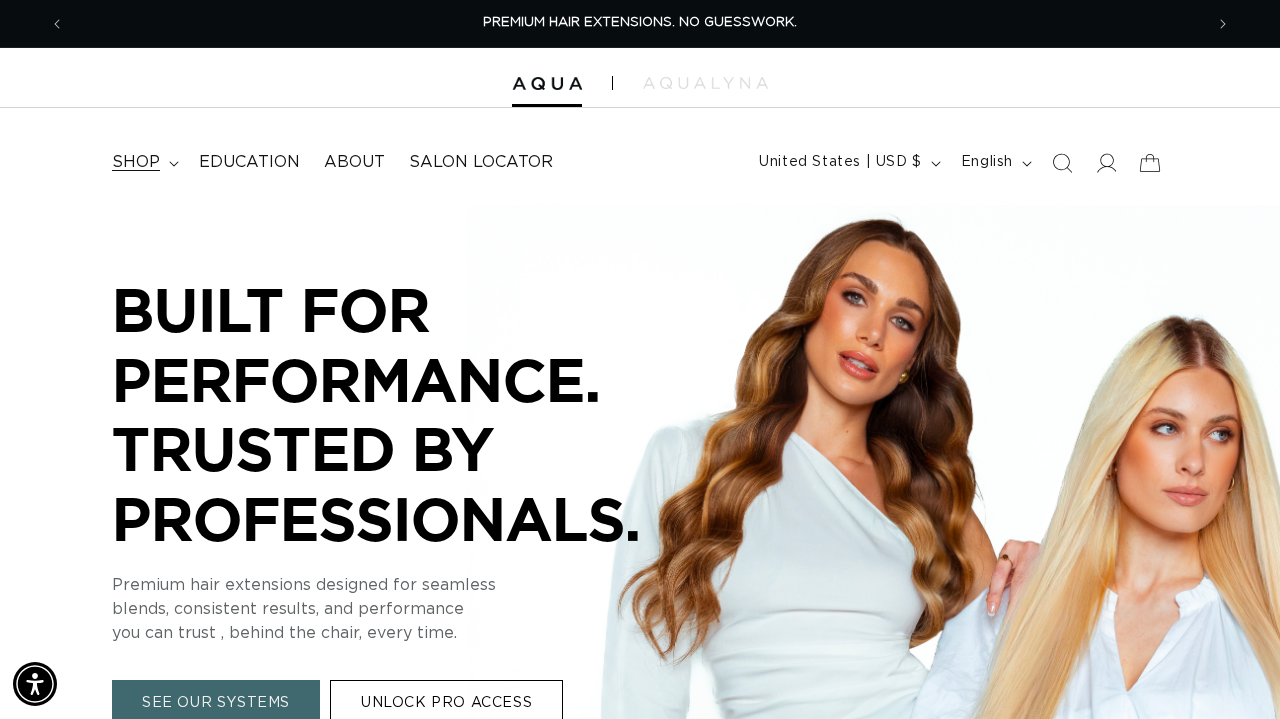 click on "shop" at bounding box center (136, 162) 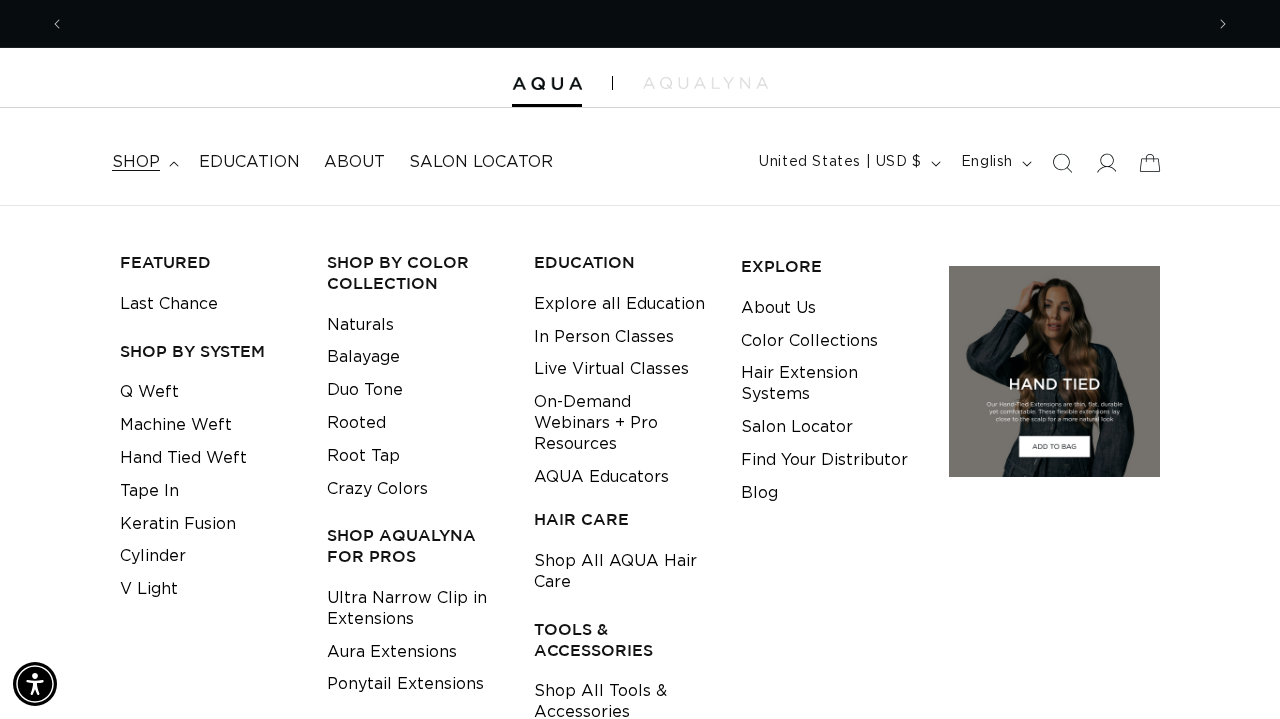 scroll, scrollTop: 0, scrollLeft: 1138, axis: horizontal 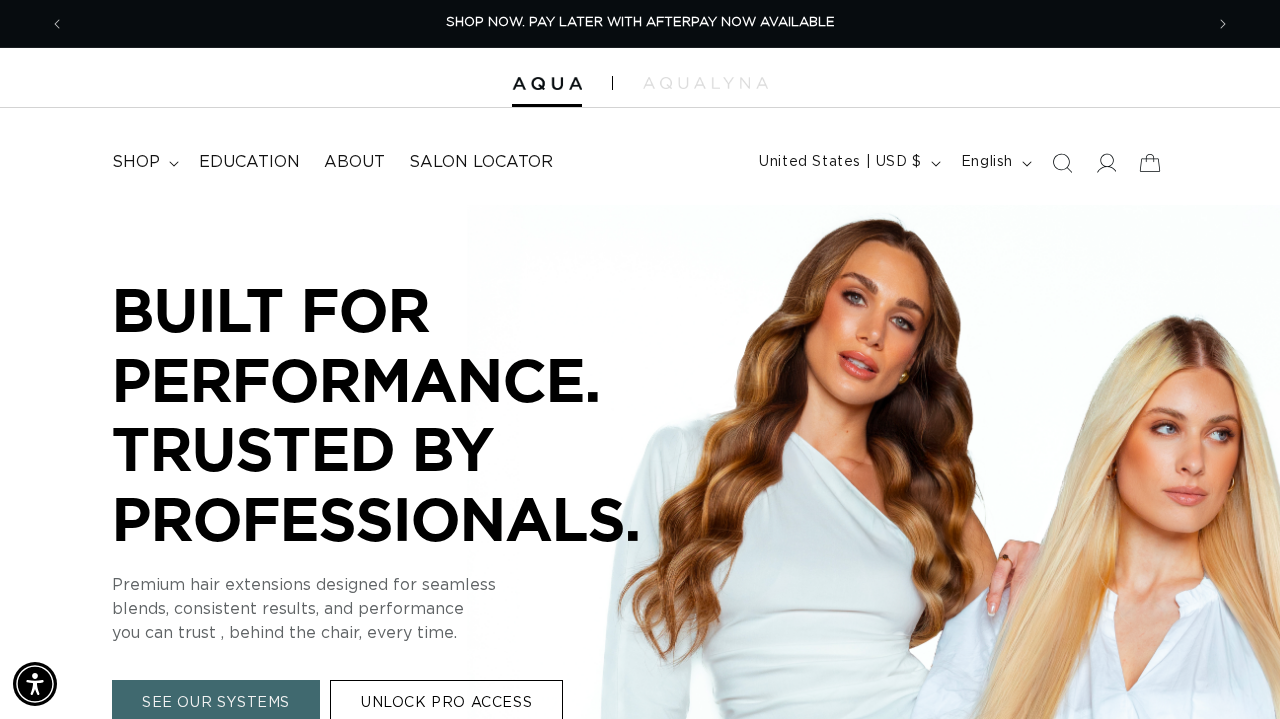click on "FEATURED
Last Chance
SHOP BY SYSTEM
Q Weft
Hand Tied Weft
Machine Weft
Tape In
Keratin Fusion
Cylinder
V Light
Naturals" at bounding box center [640, 156] 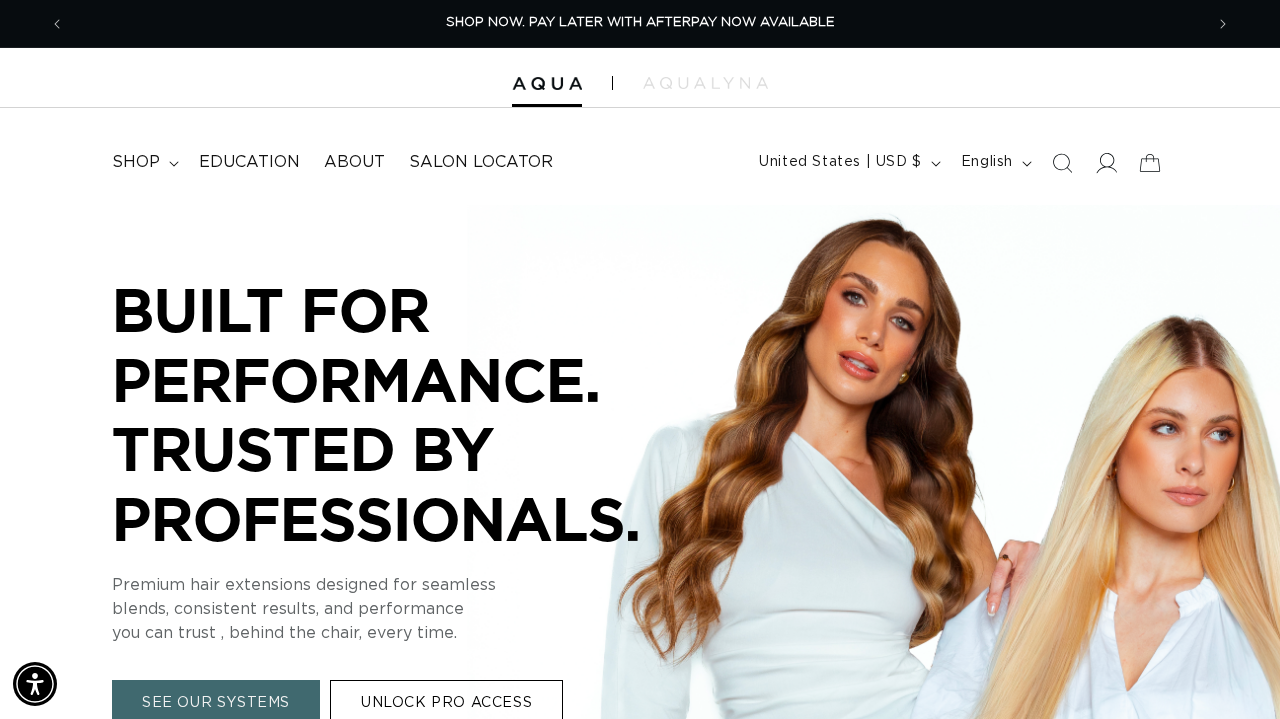 click 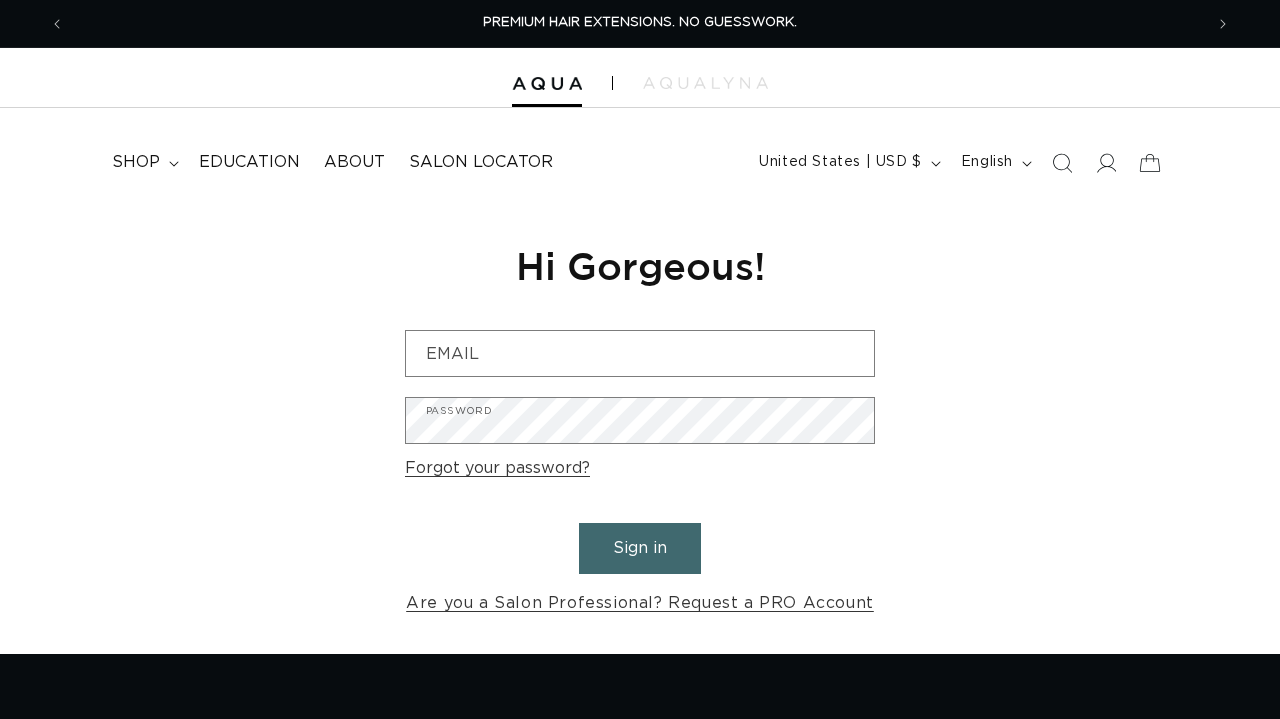 scroll, scrollTop: 0, scrollLeft: 0, axis: both 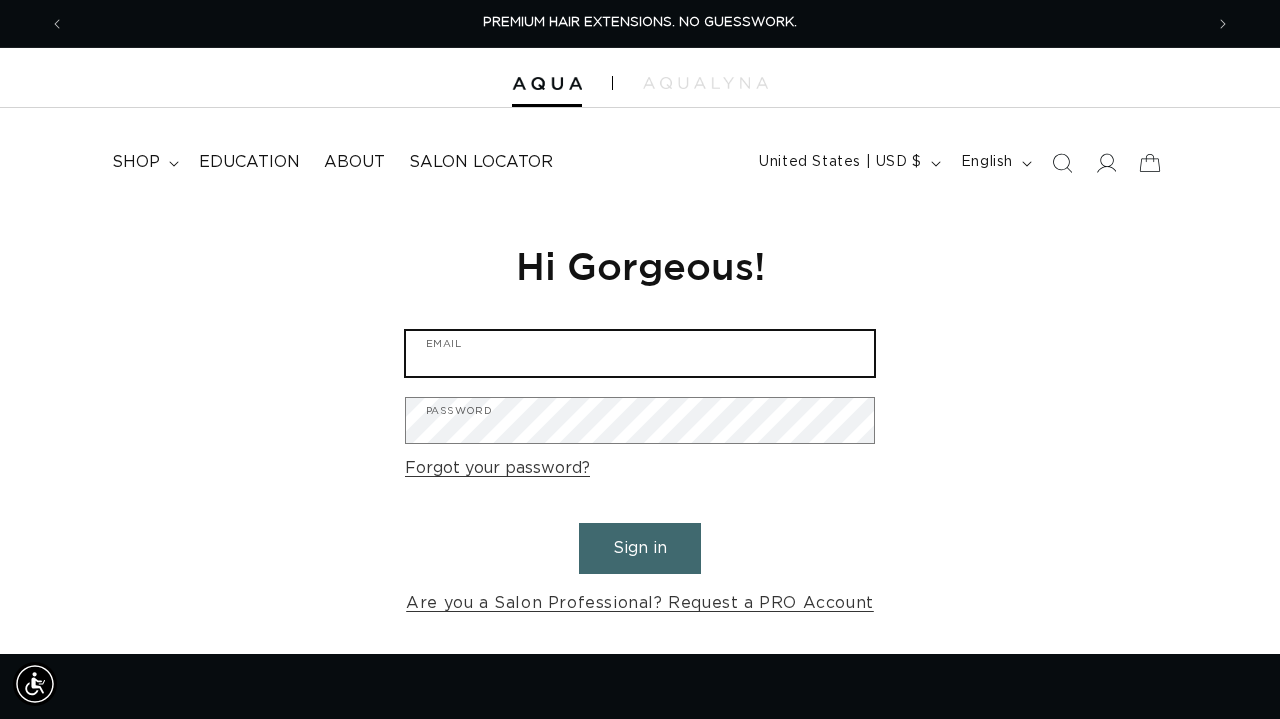 type on "cynthia.hutch88@yahoo.com" 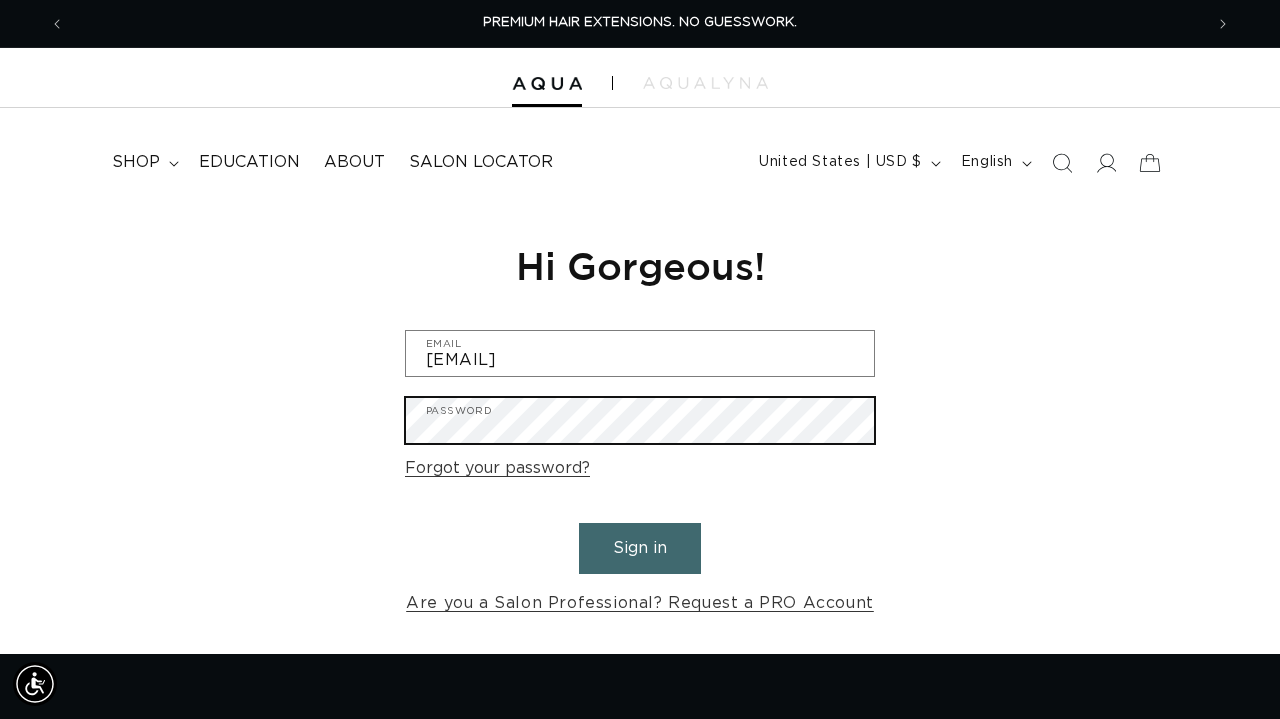 click on "Sign in" at bounding box center [640, 548] 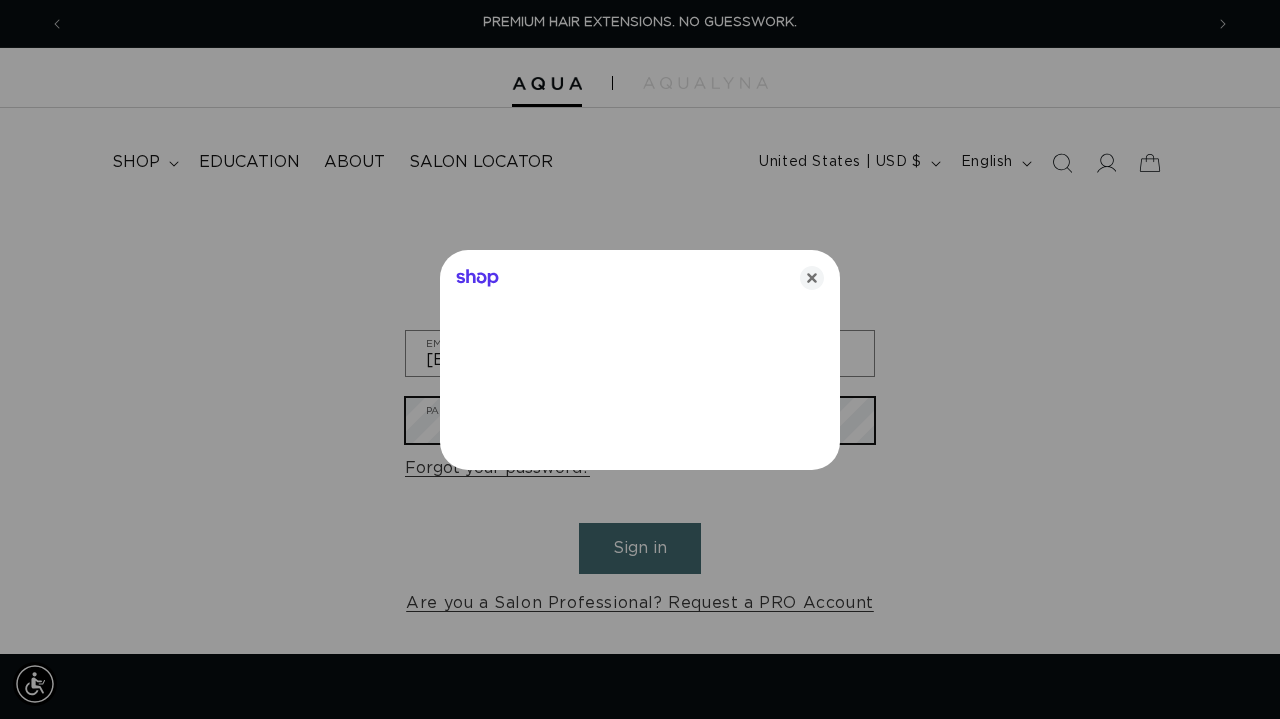 click on "Sign in" at bounding box center [640, 548] 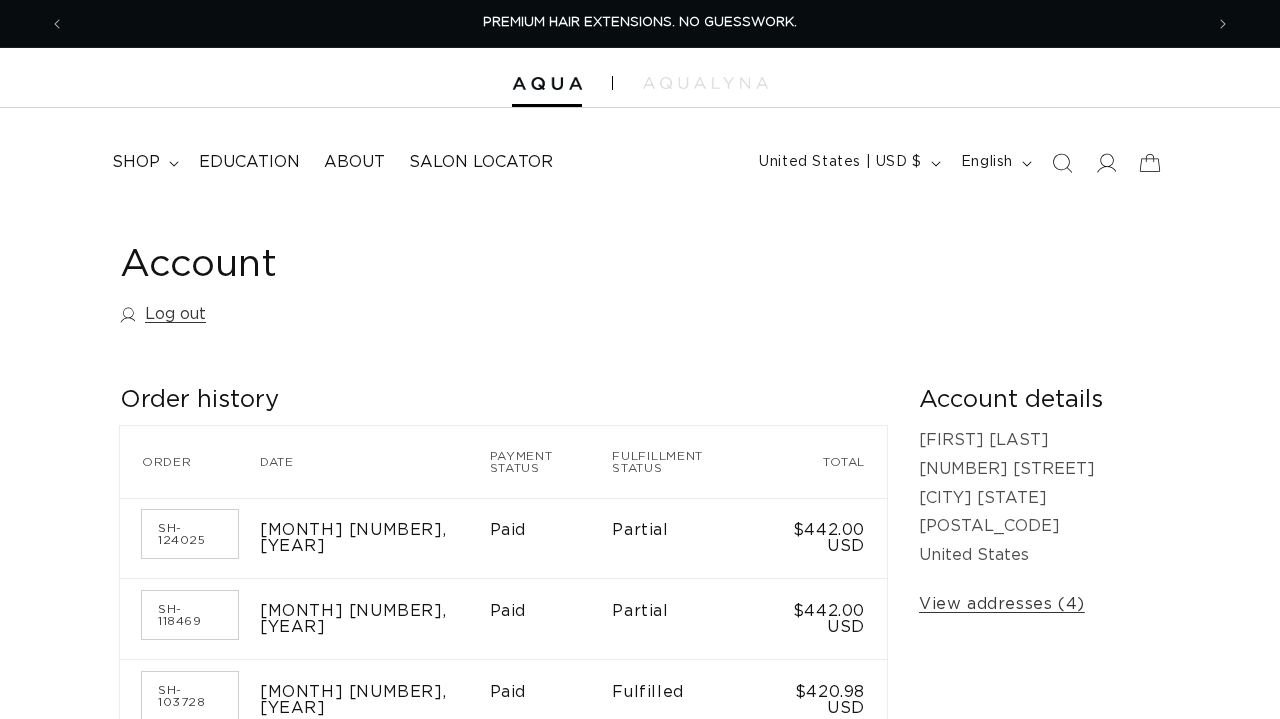 scroll, scrollTop: 0, scrollLeft: 0, axis: both 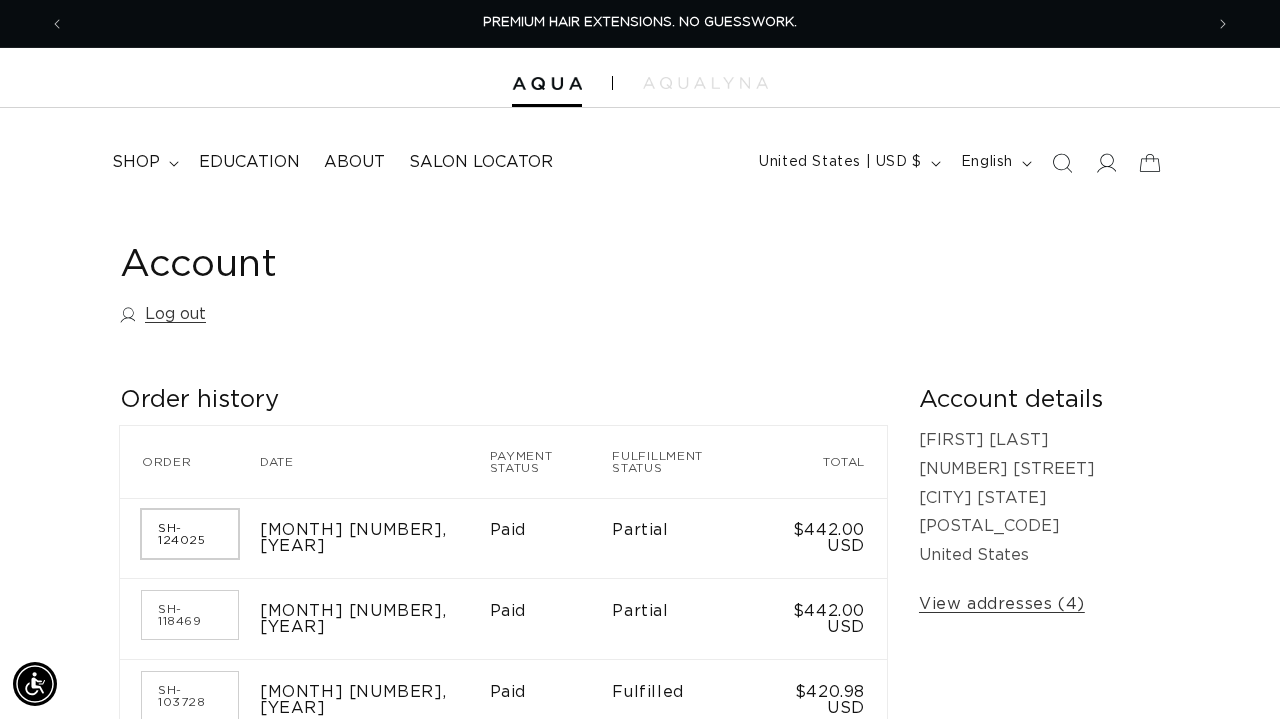 click on "SH-124025" at bounding box center [190, 534] 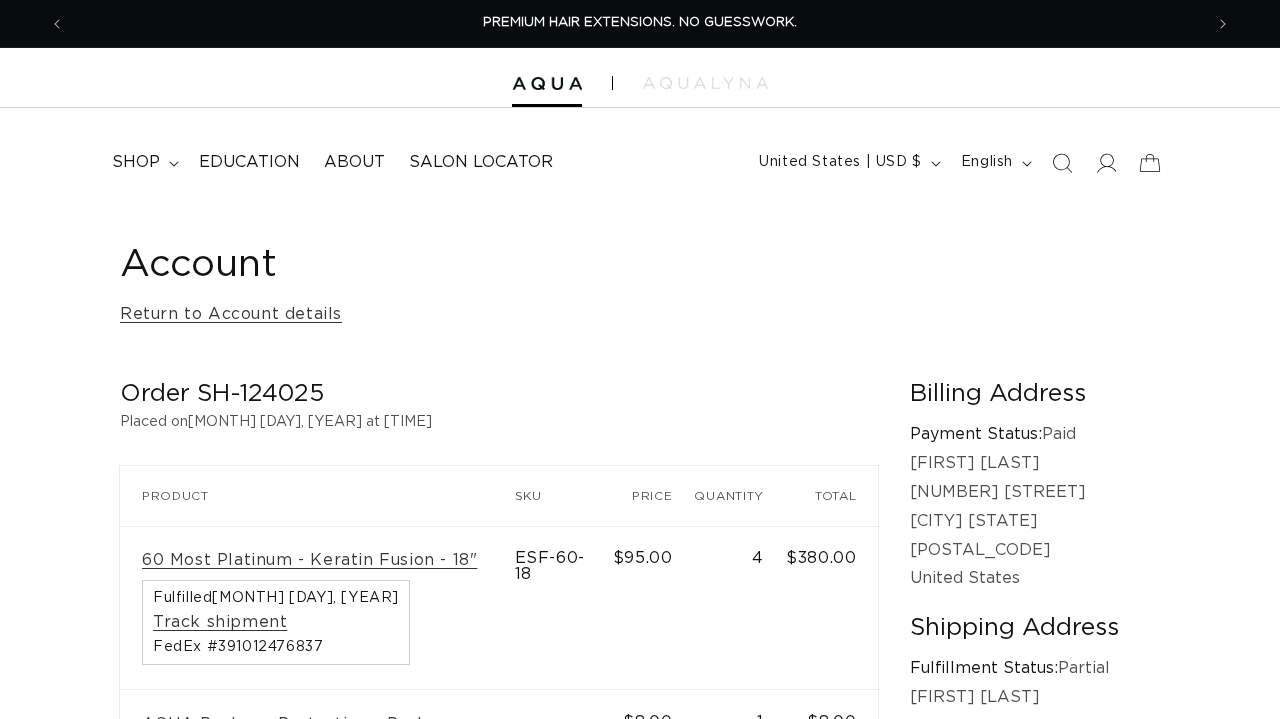 scroll, scrollTop: 0, scrollLeft: 0, axis: both 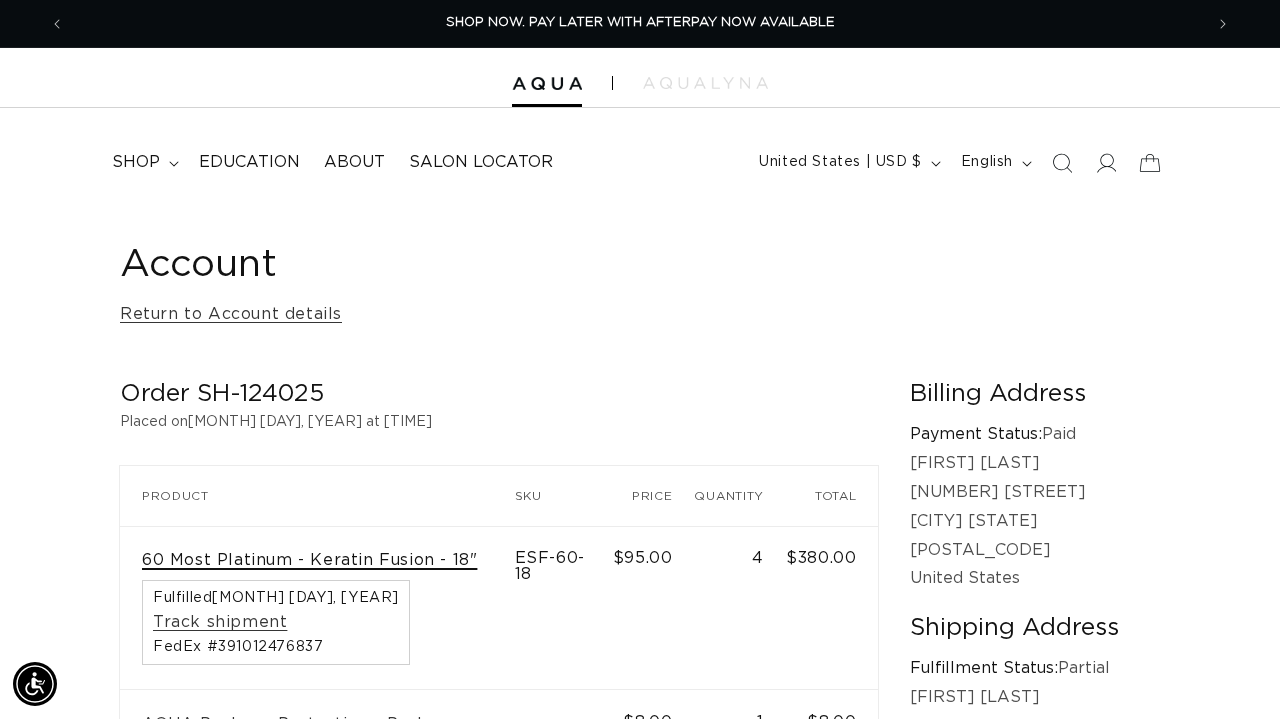 click on "60 Most Platinum - Keratin Fusion - 18"" at bounding box center [309, 560] 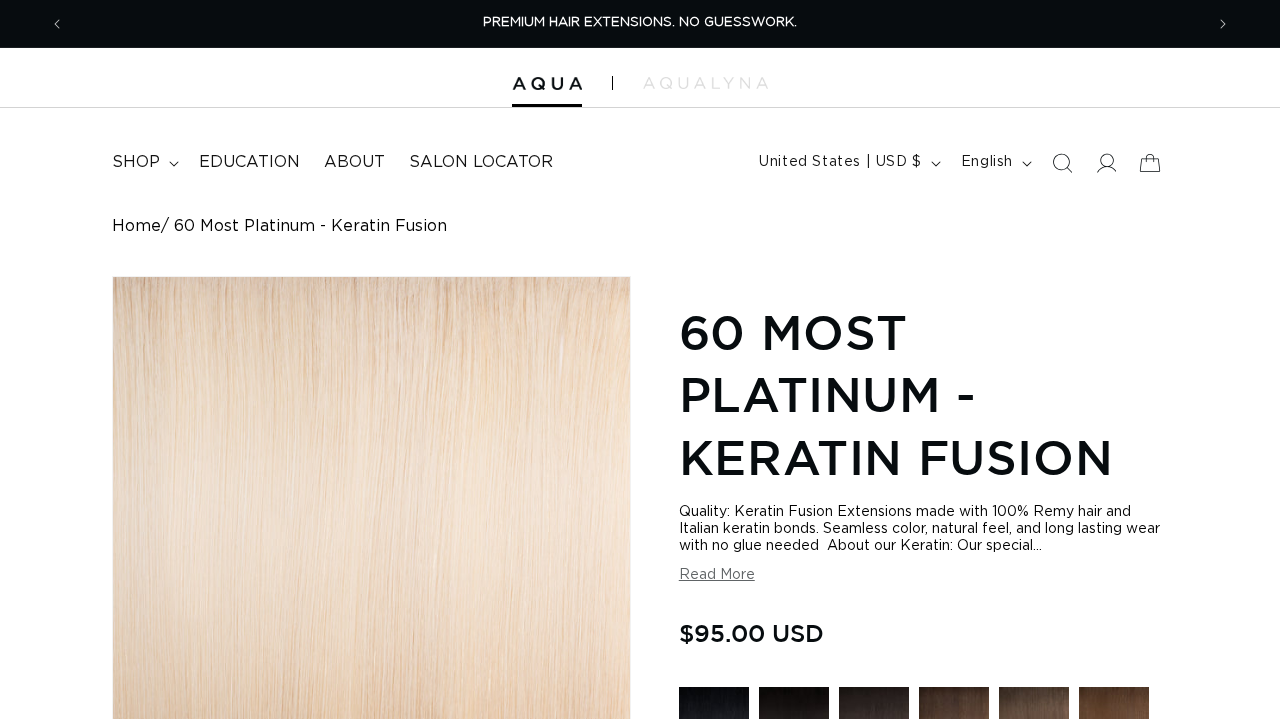 scroll, scrollTop: 0, scrollLeft: 0, axis: both 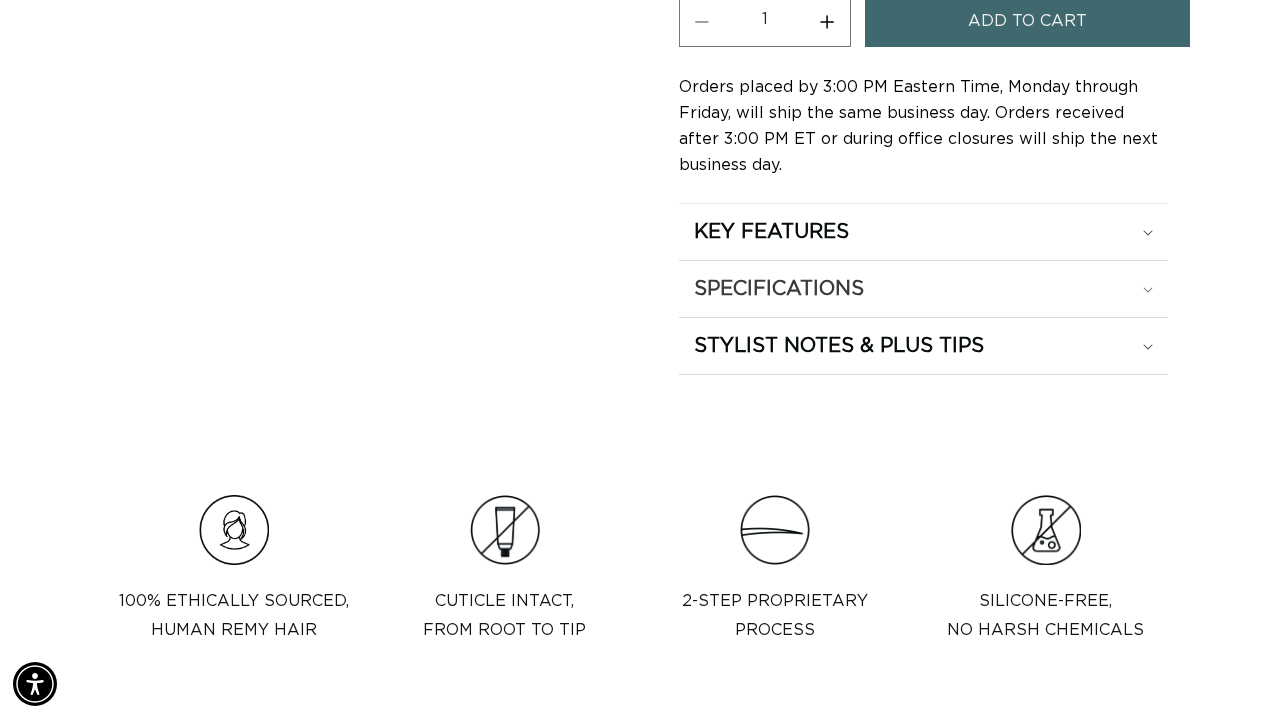 click on "SPECIFICATIONS" at bounding box center [923, 232] 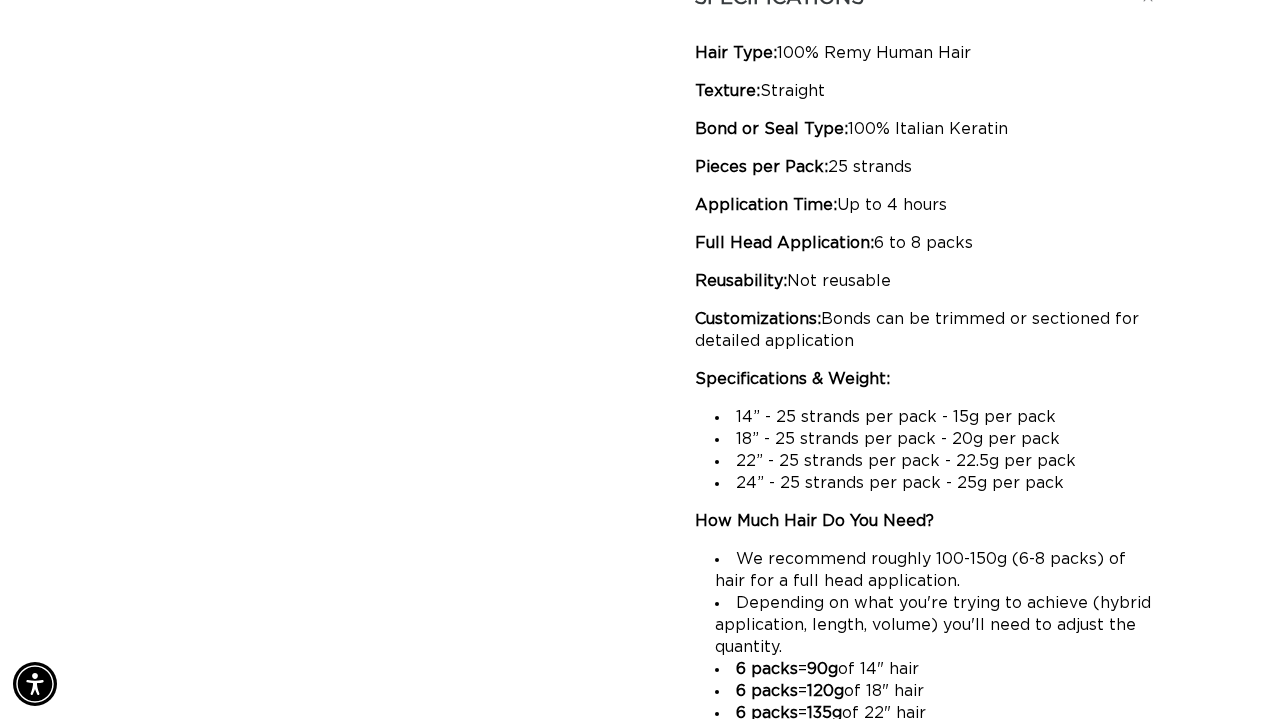 scroll, scrollTop: 1851, scrollLeft: 0, axis: vertical 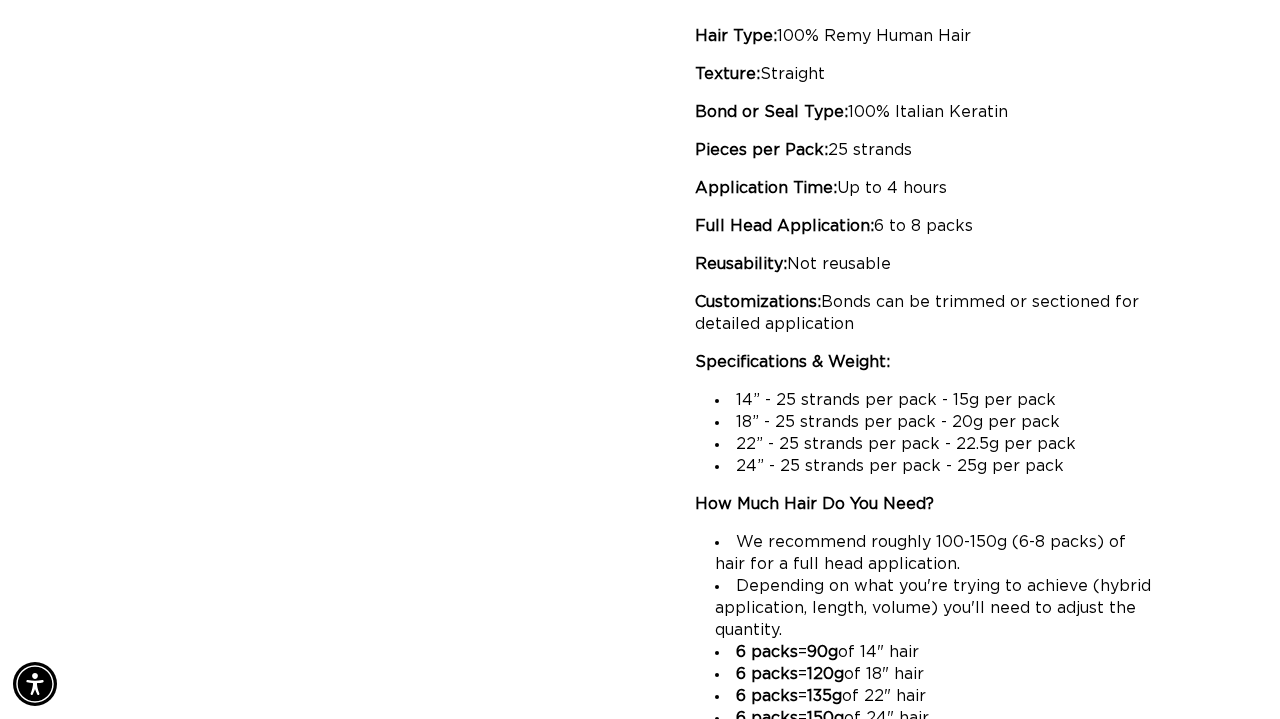 click on "Skip to product information
Open media 1 in modal
Open media 2 in modal
Open media 3 in modal
1
/
of
3" at bounding box center (371, -379) 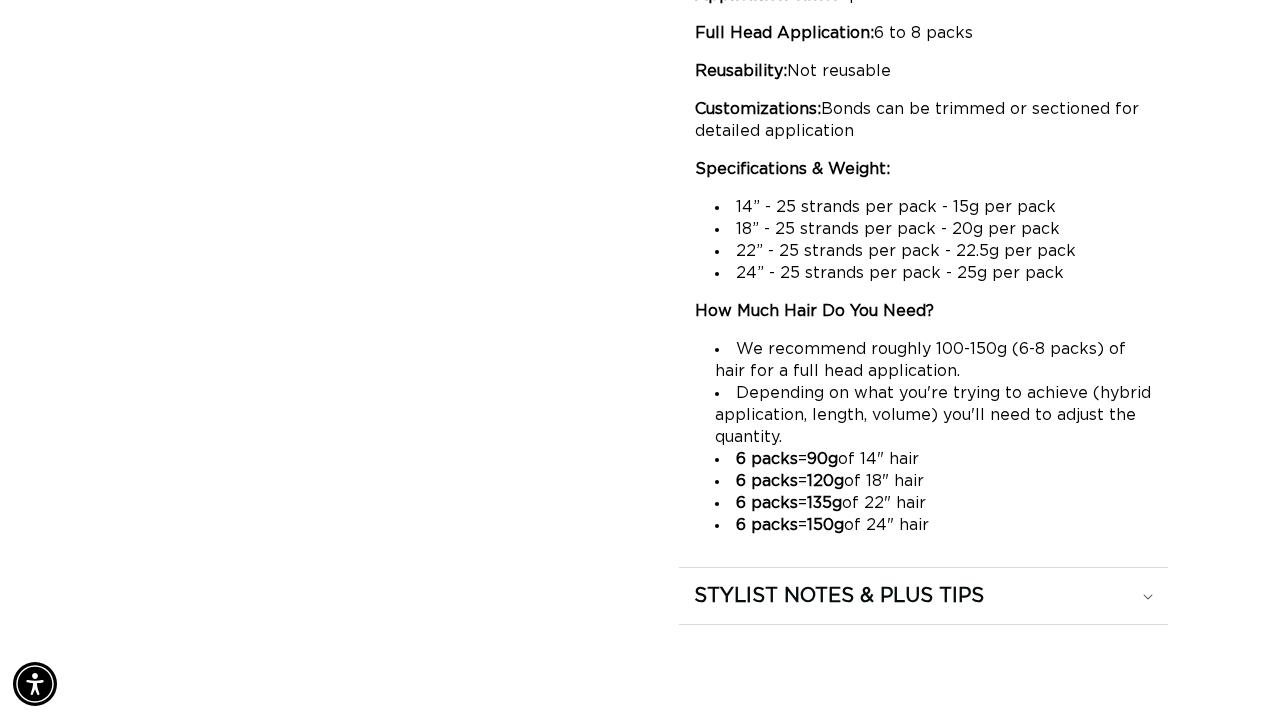 scroll, scrollTop: 1937, scrollLeft: 0, axis: vertical 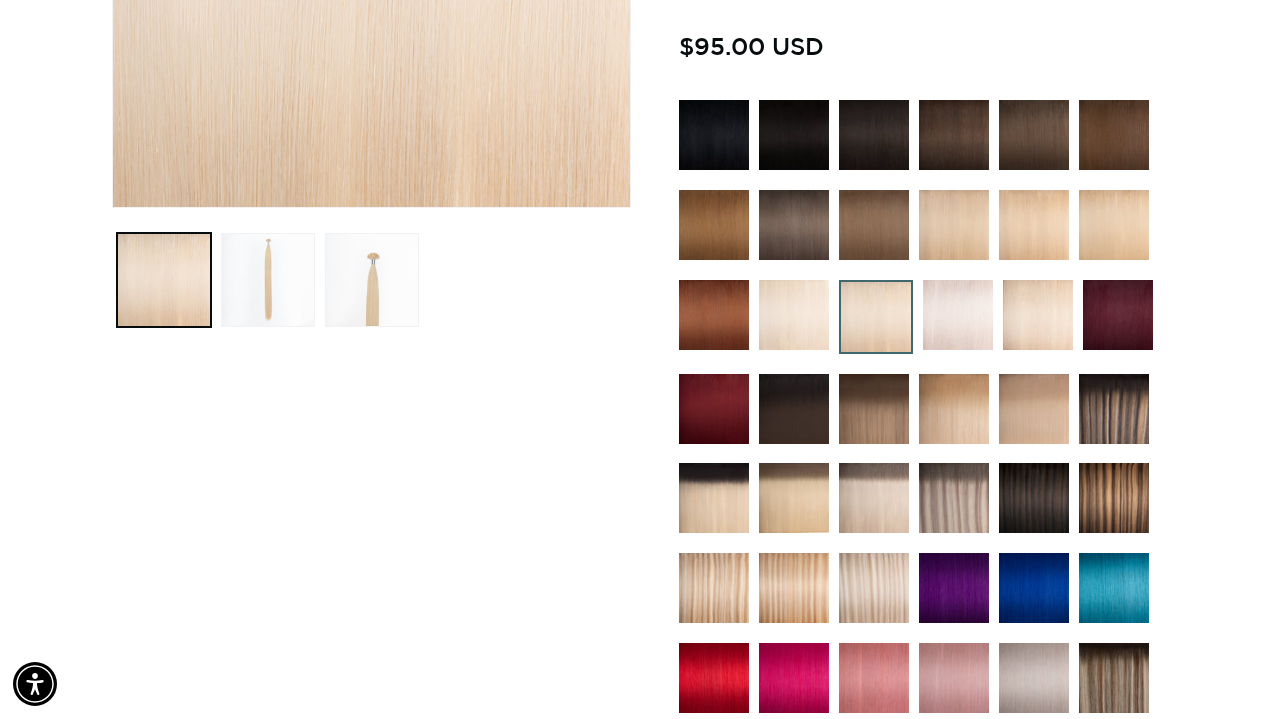 click at bounding box center [1114, 409] 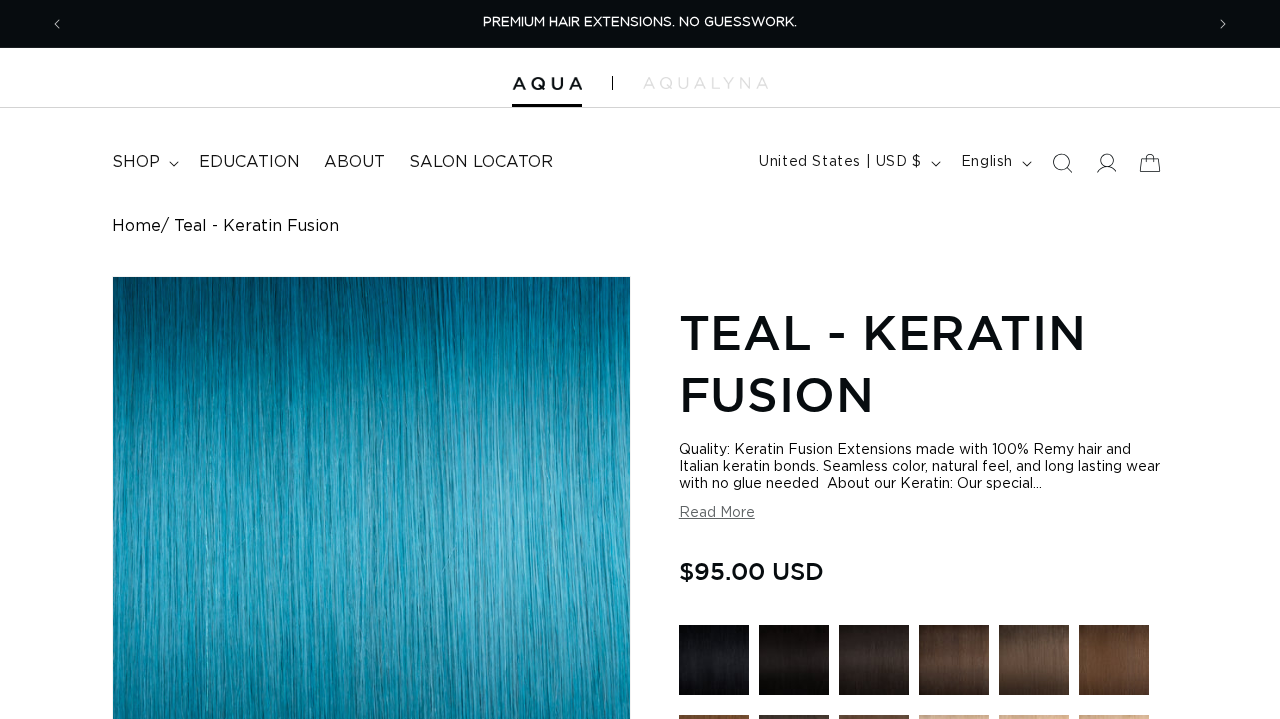 scroll, scrollTop: 0, scrollLeft: 0, axis: both 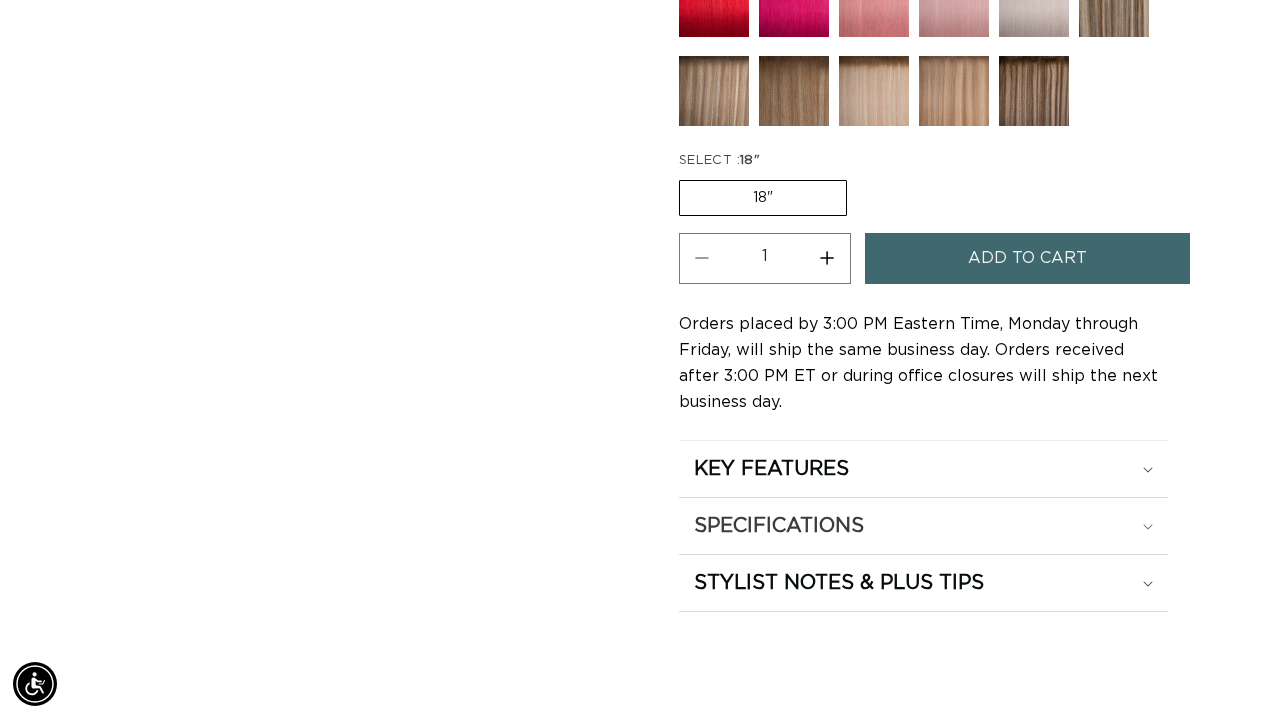 click on "SPECIFICATIONS" at bounding box center [923, 469] 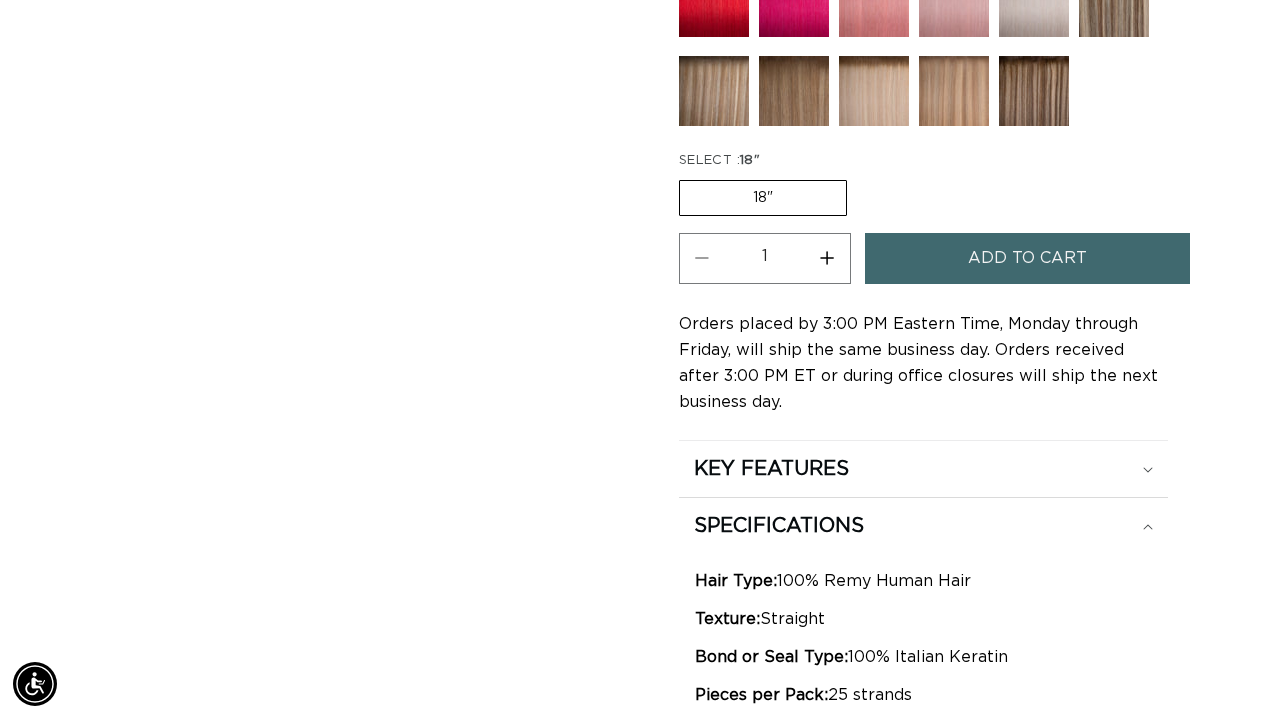 click on "Home
Teal - Keratin Fusion
Skip to product information
Open media 1 in modal
Open media 2 in modal
Open media 3 in modal
1
/
of
3" at bounding box center (640, 189) 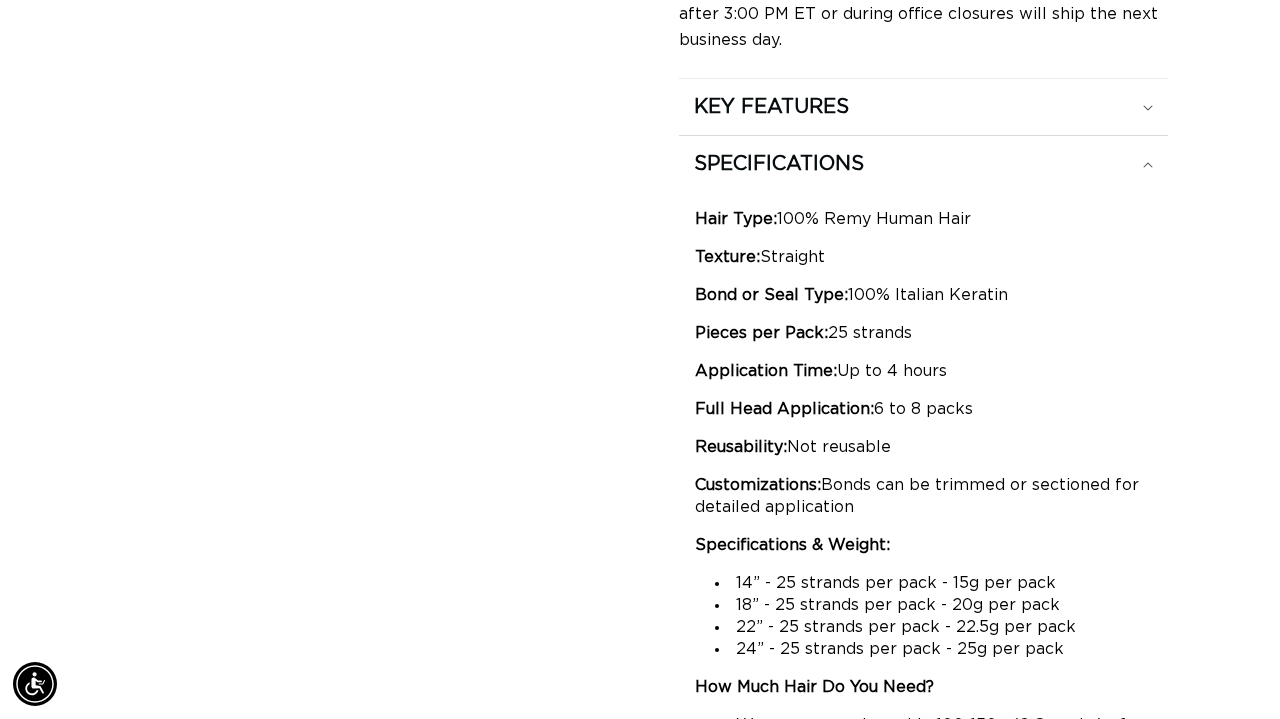 scroll, scrollTop: 1575, scrollLeft: 0, axis: vertical 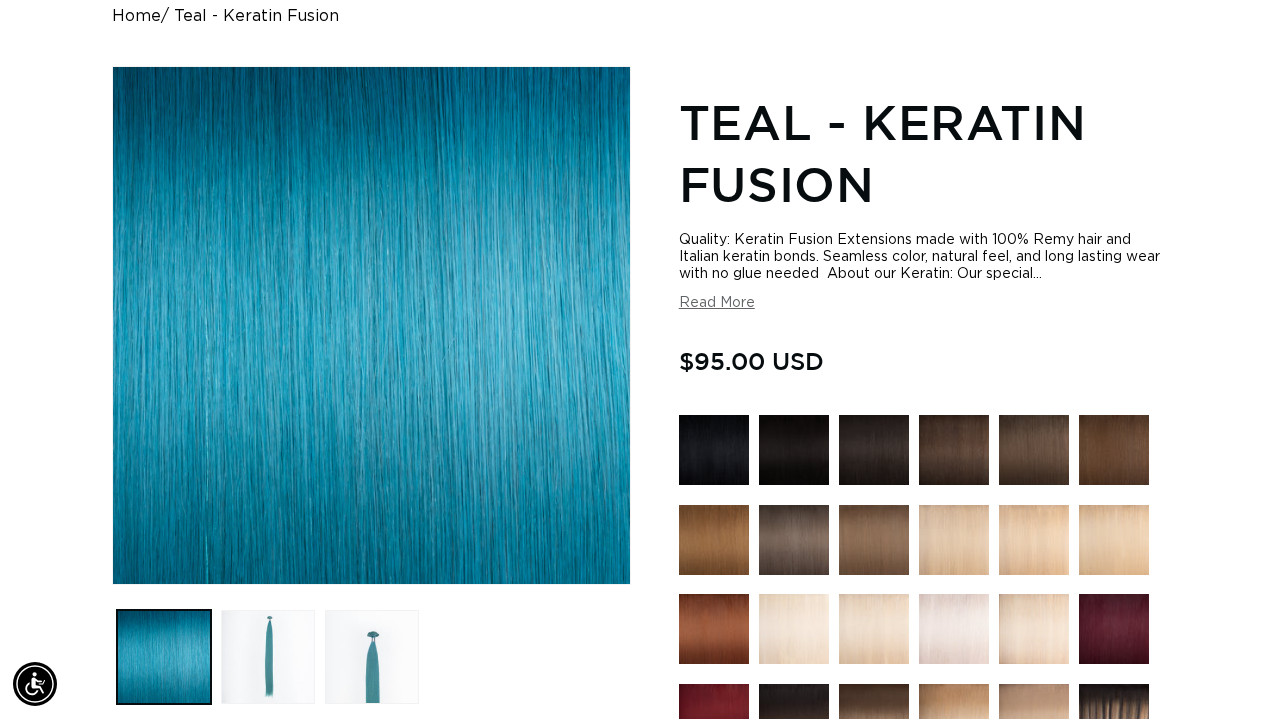 click at bounding box center [714, 450] 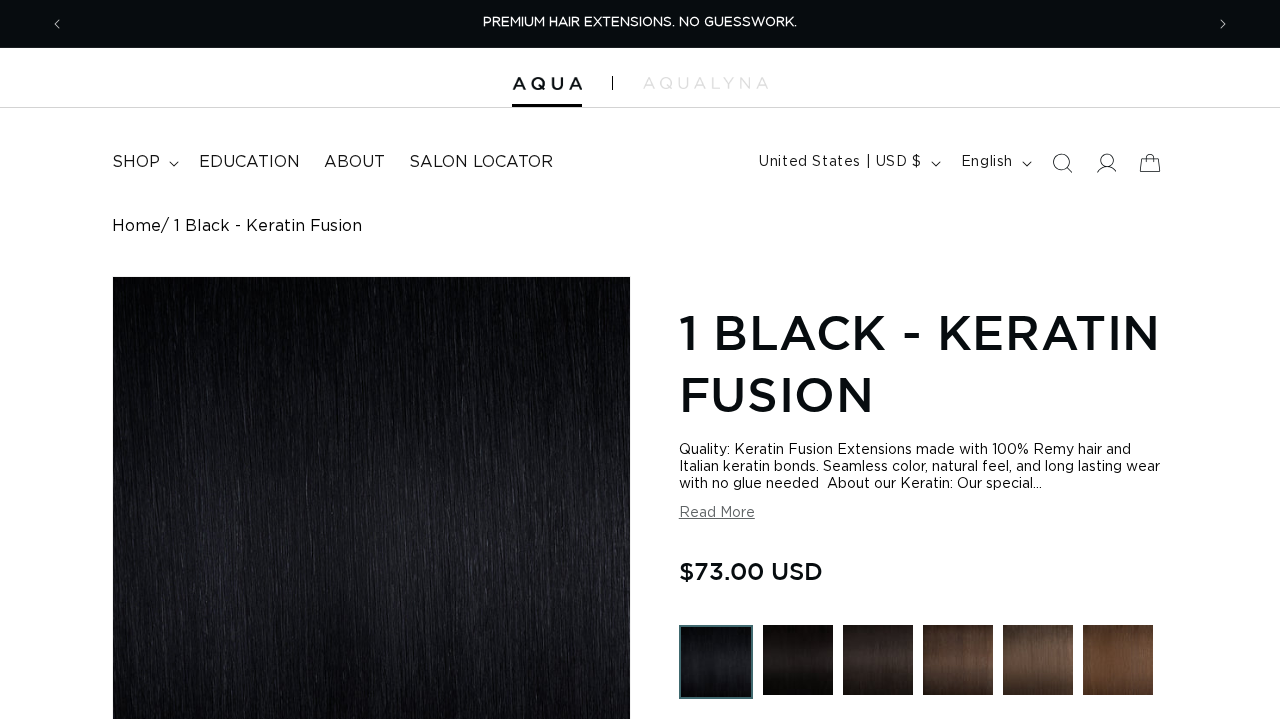scroll, scrollTop: 0, scrollLeft: 0, axis: both 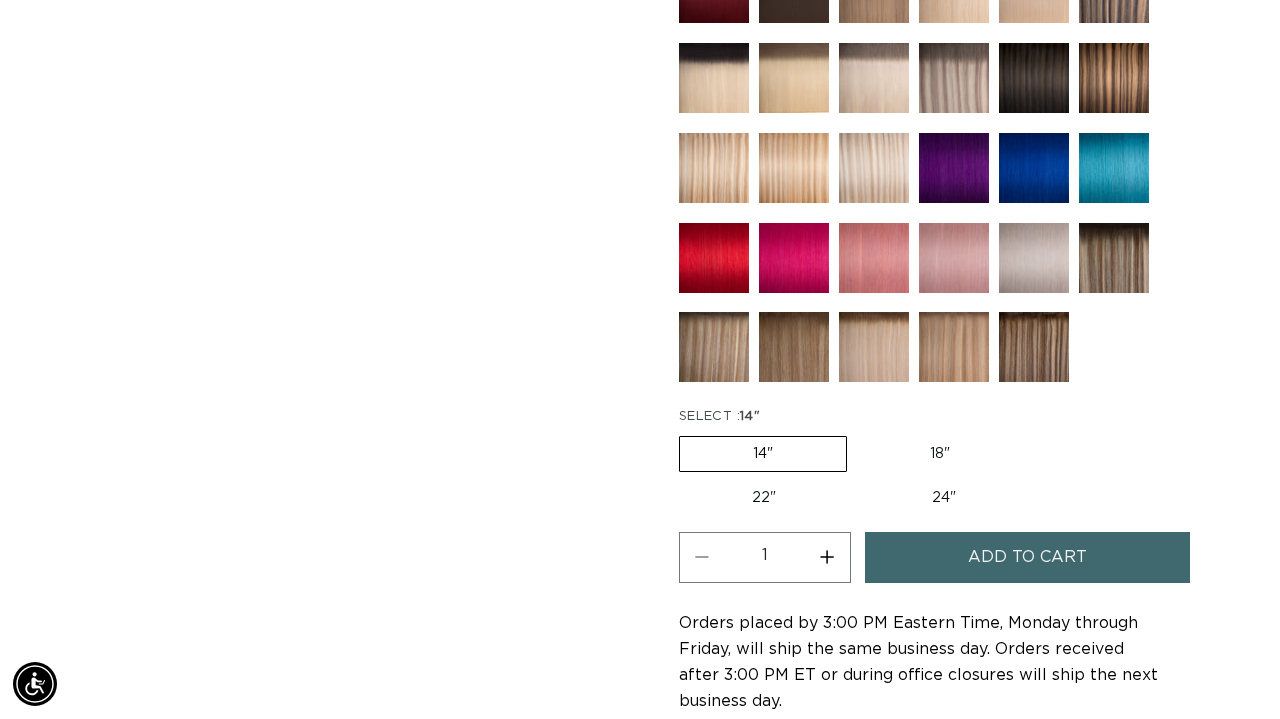 click at bounding box center [923, 36] 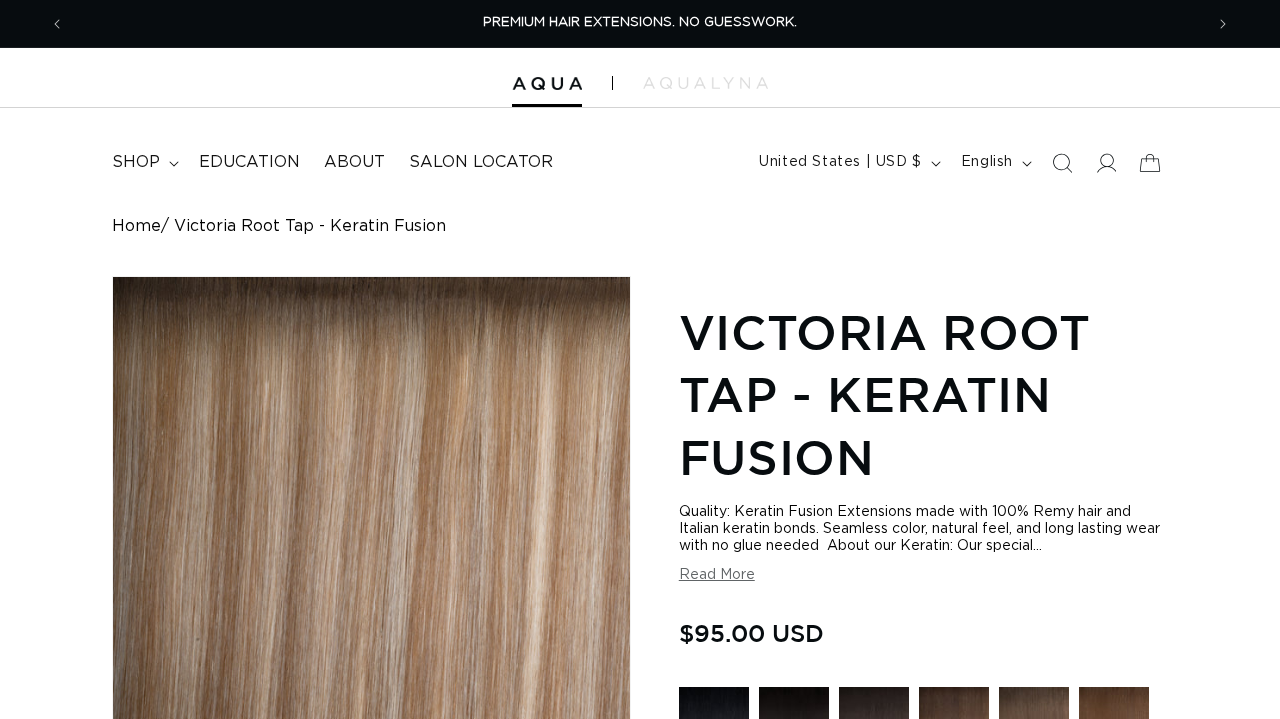 scroll, scrollTop: 0, scrollLeft: 0, axis: both 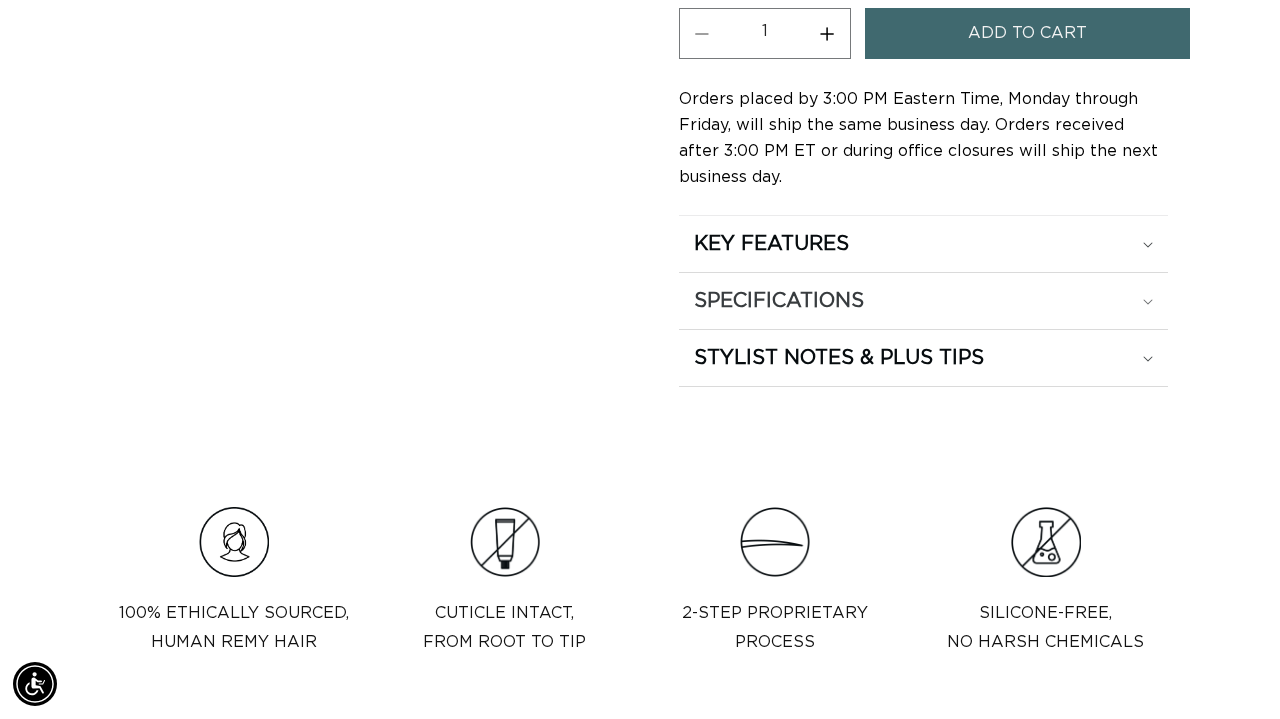 click on "SPECIFICATIONS" at bounding box center [923, 244] 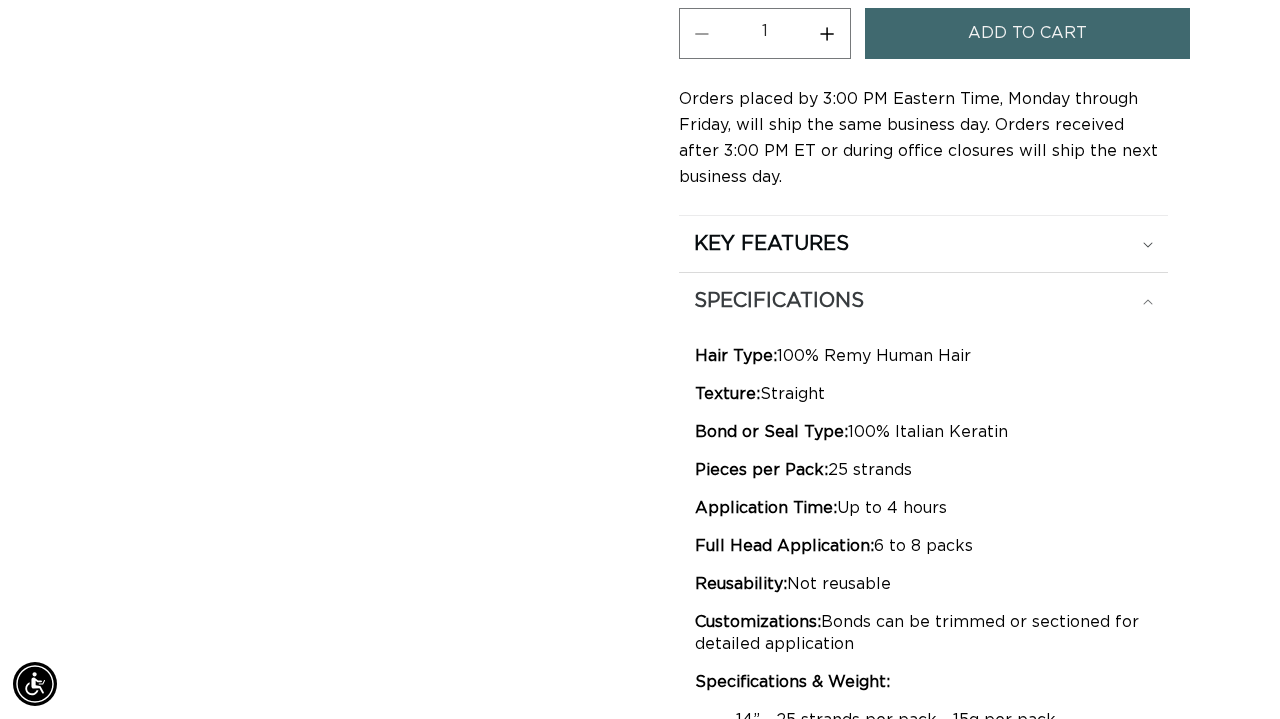 scroll, scrollTop: 0, scrollLeft: 0, axis: both 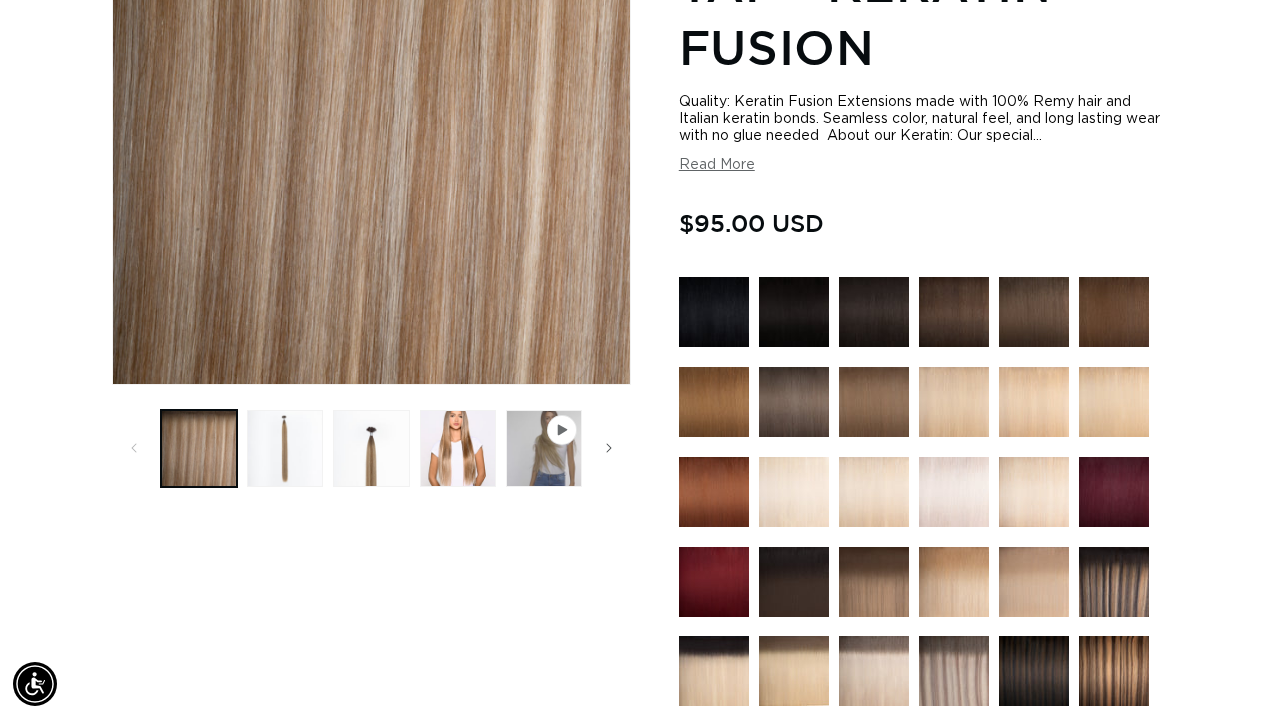 click on "Home
Victoria Root Tap - Keratin Fusion
Skip to product information
Open media 1 in modal
Open media 2 in modal
Open media 3 in modal
Open media 4 in modal
Open media 5 in modal
Play video" at bounding box center [640, 1033] 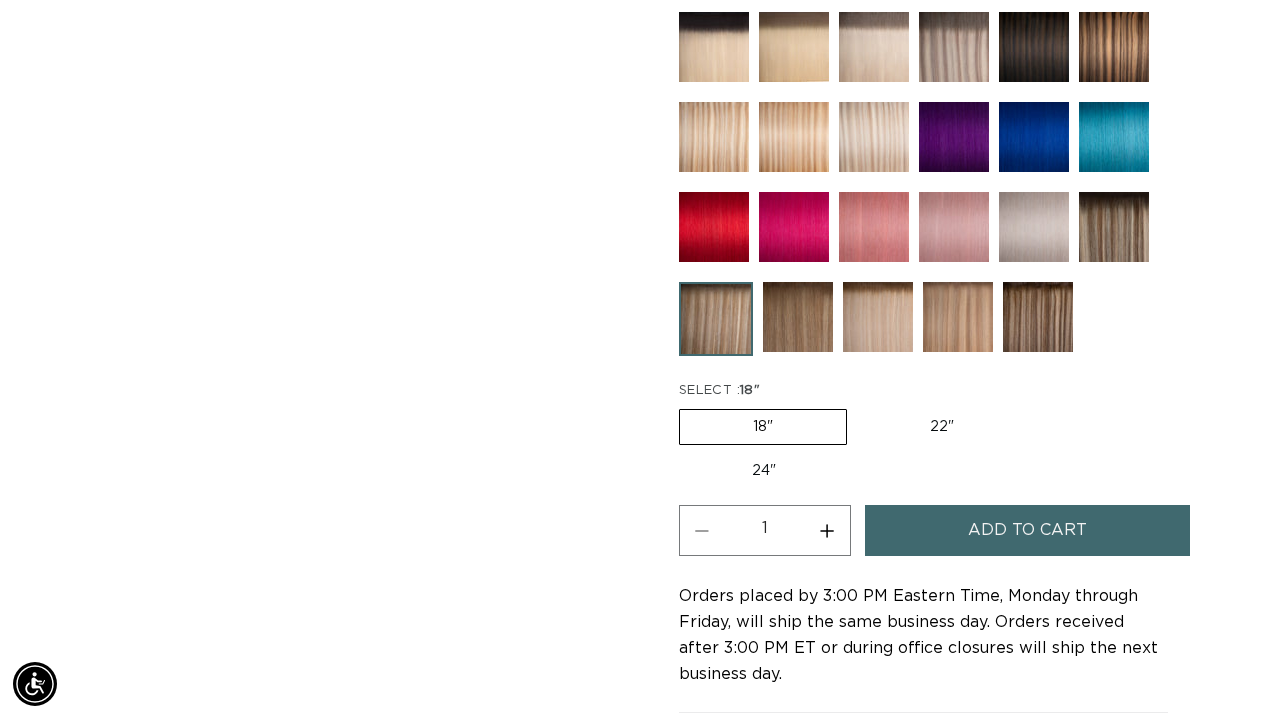 scroll, scrollTop: 1149, scrollLeft: 0, axis: vertical 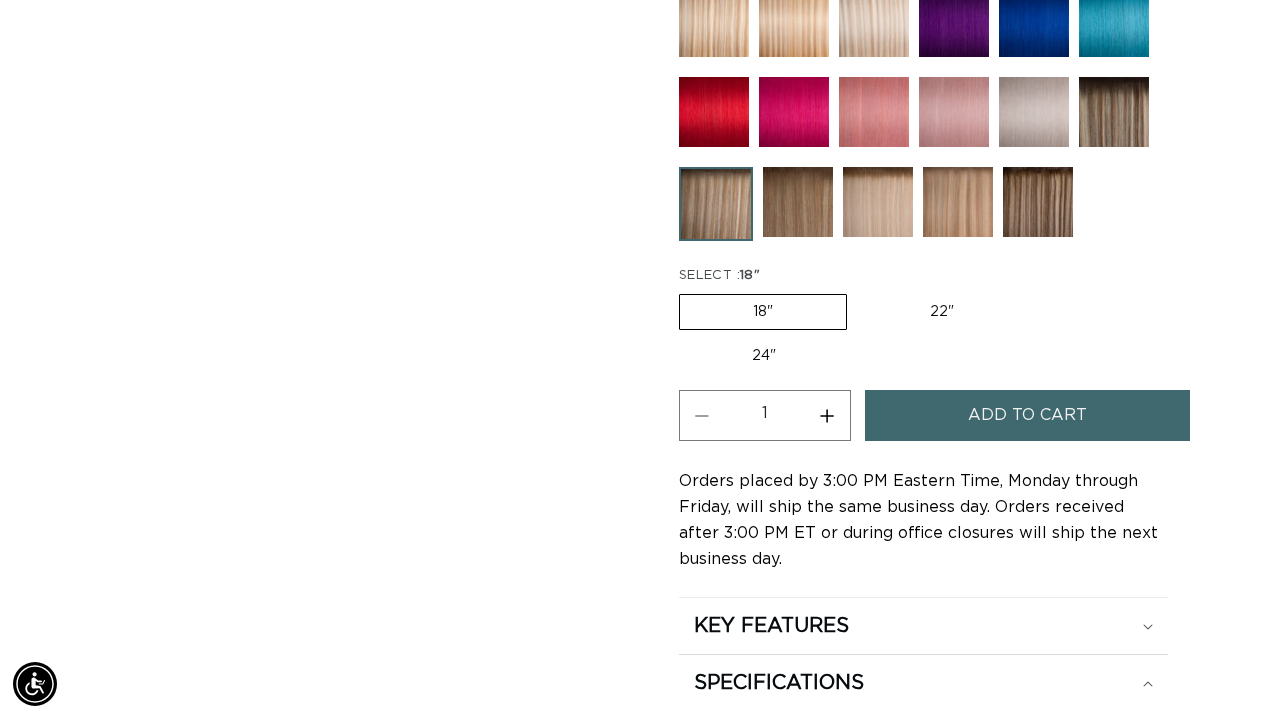 click on "22" Variant sold out or unavailable" at bounding box center [942, 312] 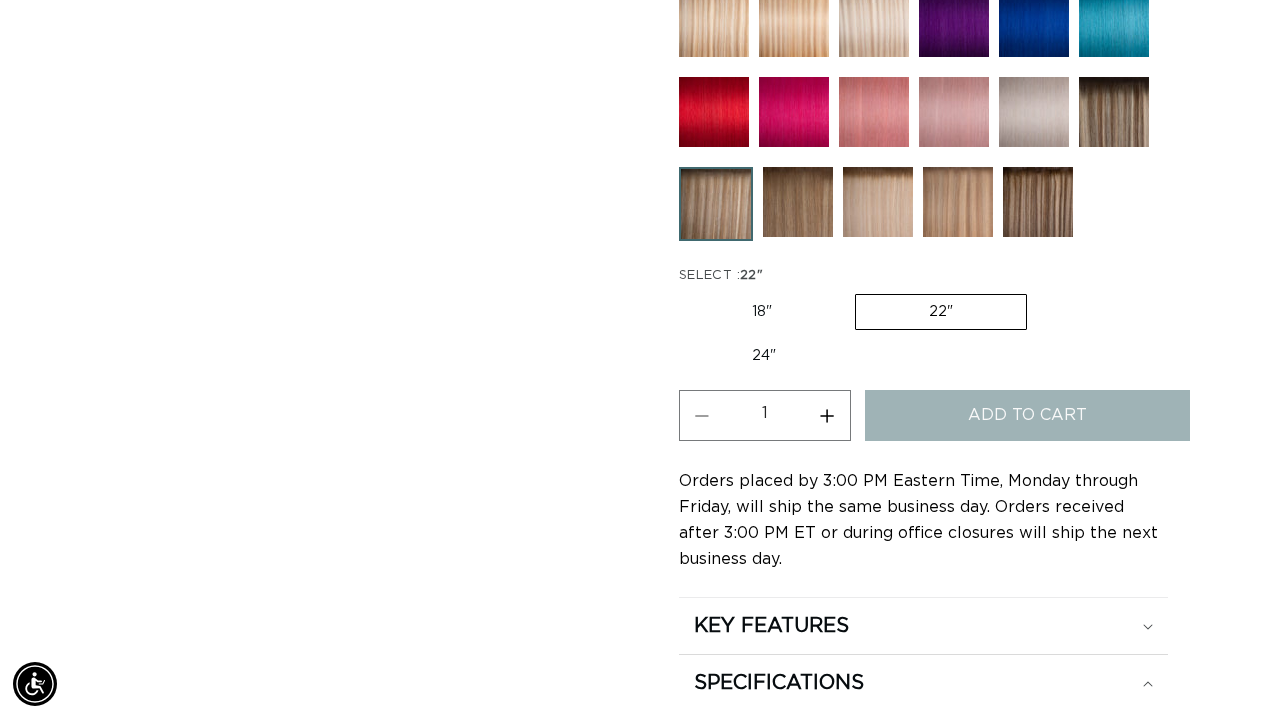 scroll, scrollTop: 0, scrollLeft: 0, axis: both 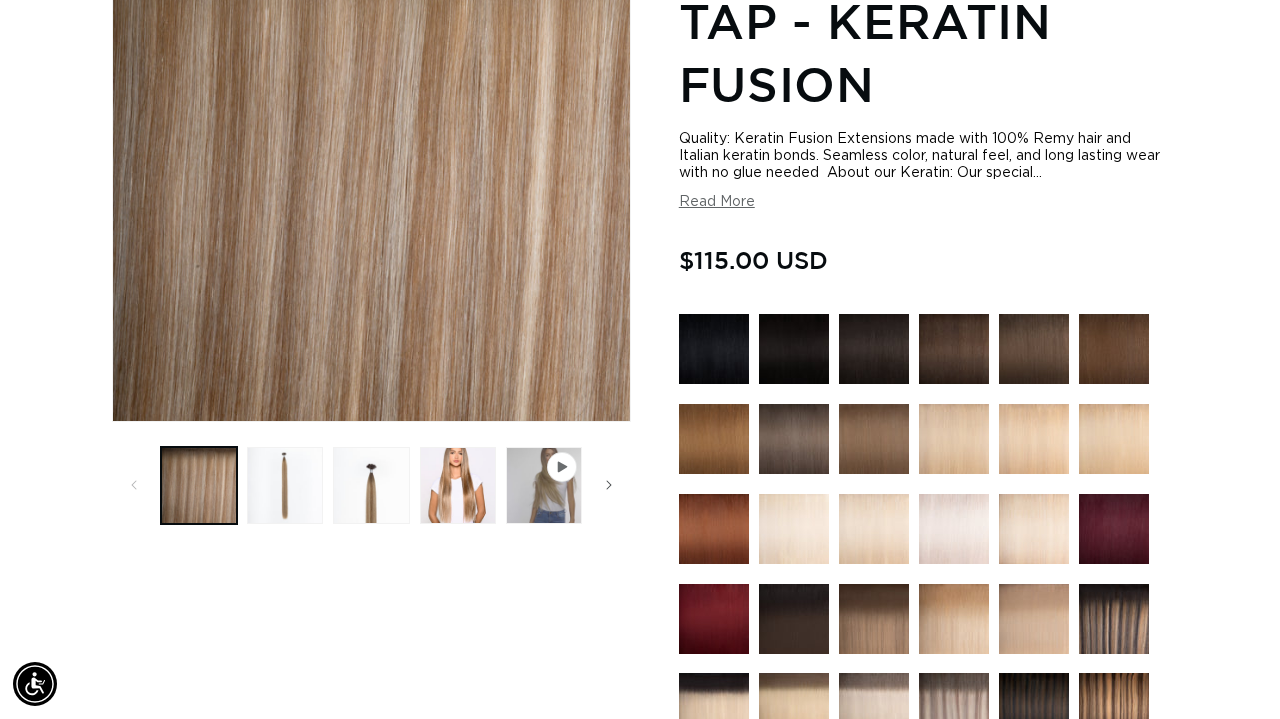 click on "Victoria Root Tap - Keratin Fusion
Quality: Keratin Fusion Extensions made with 100% Remy hair and Italian keratin bonds. Seamless color, natural feel, and long lasting wear with no glue needed  About our Keratin: Our special...
Quality:  Keratin Fusion Extensions made with 100% Remy hair and Italian keratin bonds. Seamless color, natural feel, and long lasting wear with no glue needed
About our Keratin:  Our special formulated Keratin Fusion, made from Italian keratin, keeps the hair intact without shedding. Our Bond Remover gently and easily removes the bond during the removal process.
Seamless:  You'll find many color options to make our extensions seamless in feel and color. Choose from Ombre, Balayage, Duo Tone, Root Tap, Rooted Crazy Colors, and Natural Colors in our Keratin Fusion Extensions.
Gentle Bonding:
Long Lasting:" at bounding box center (923, 1109) 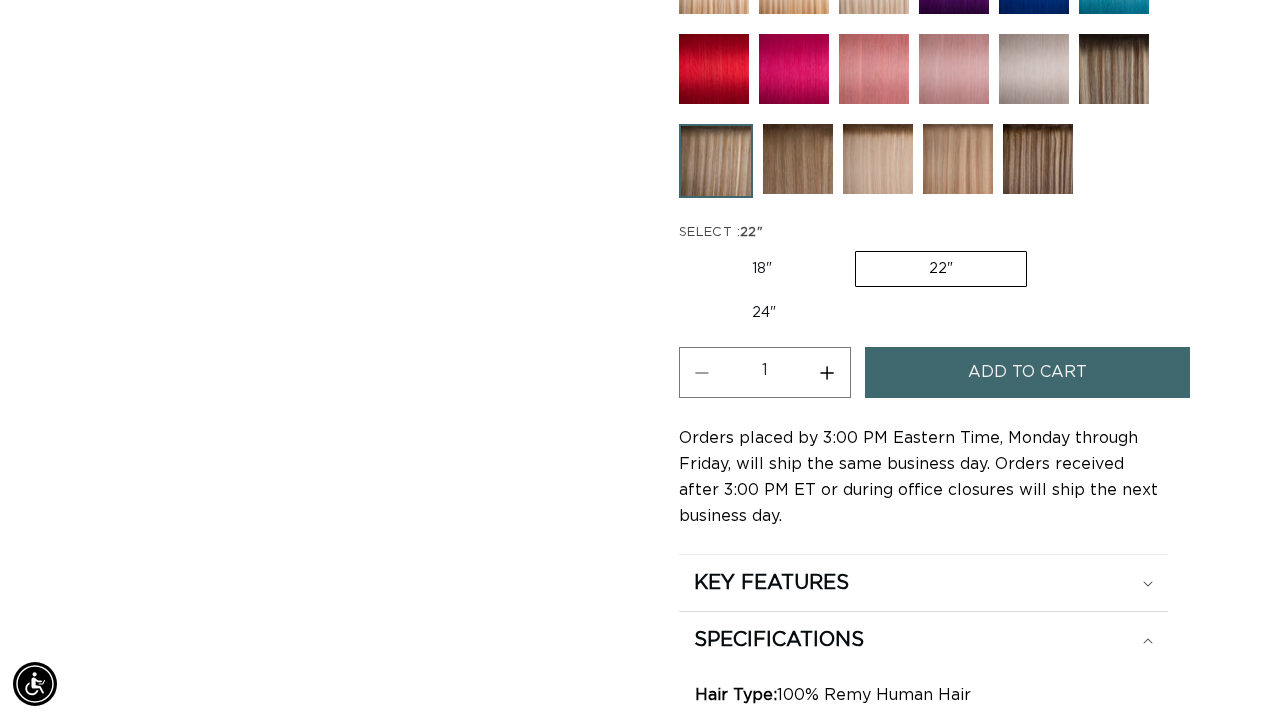 scroll, scrollTop: 1219, scrollLeft: 0, axis: vertical 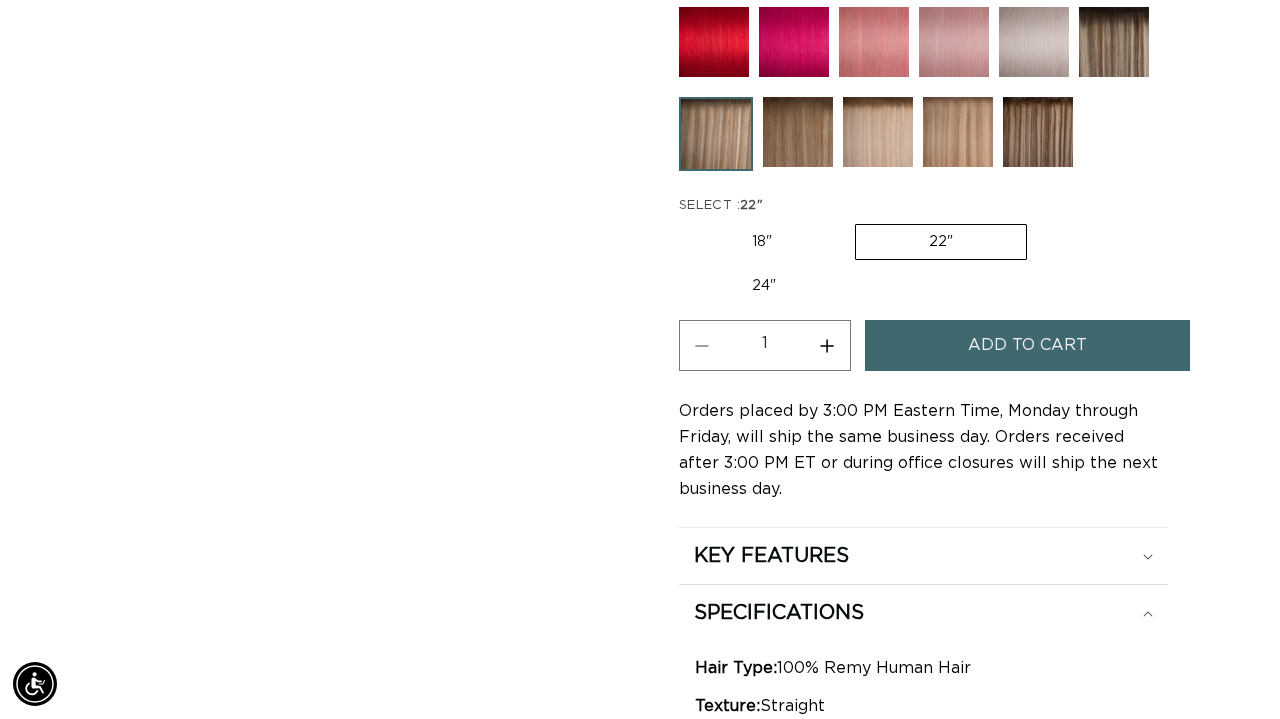 click on "24" Variant sold out or unavailable" at bounding box center (764, 286) 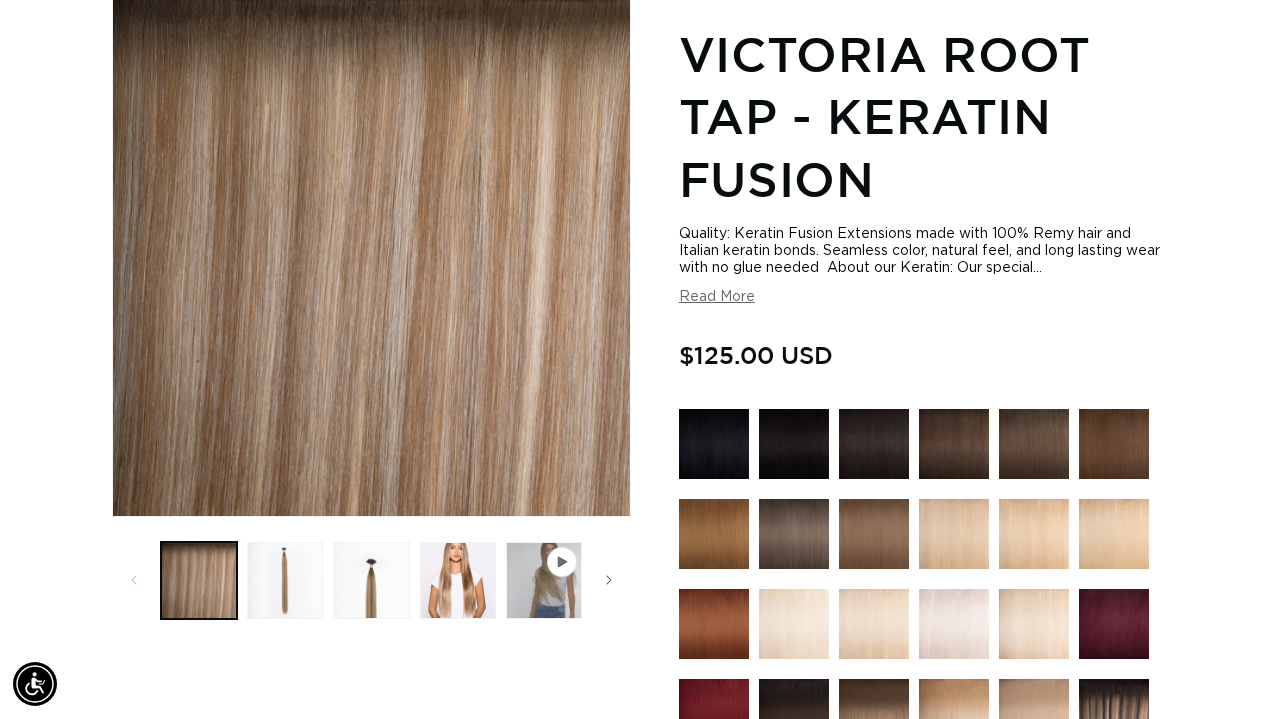 scroll, scrollTop: 278, scrollLeft: 0, axis: vertical 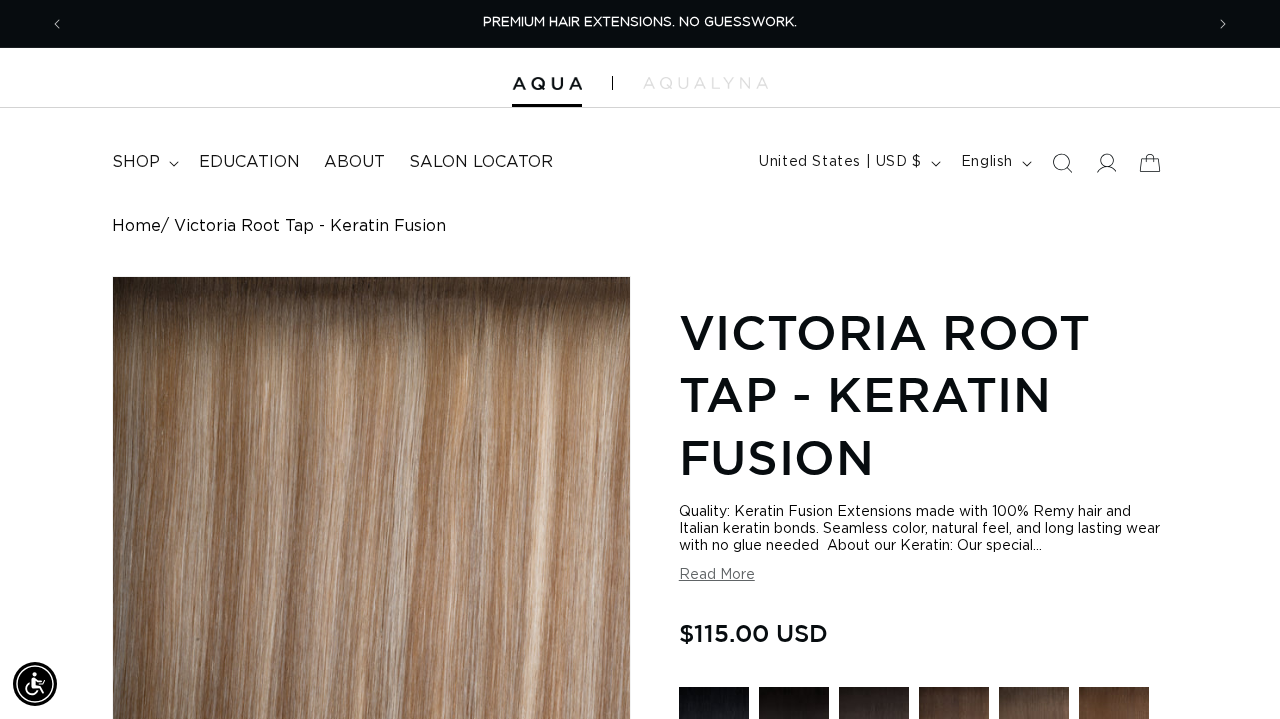 click on "Home" at bounding box center [136, 226] 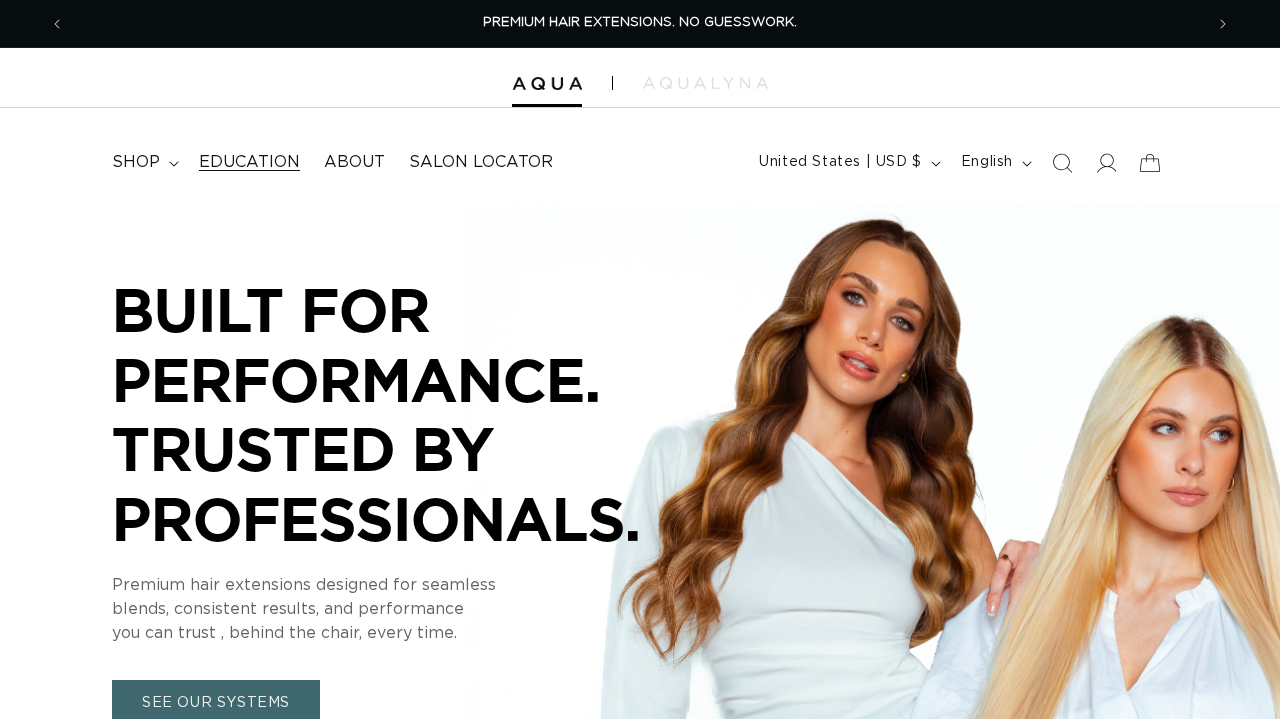 scroll, scrollTop: 0, scrollLeft: 0, axis: both 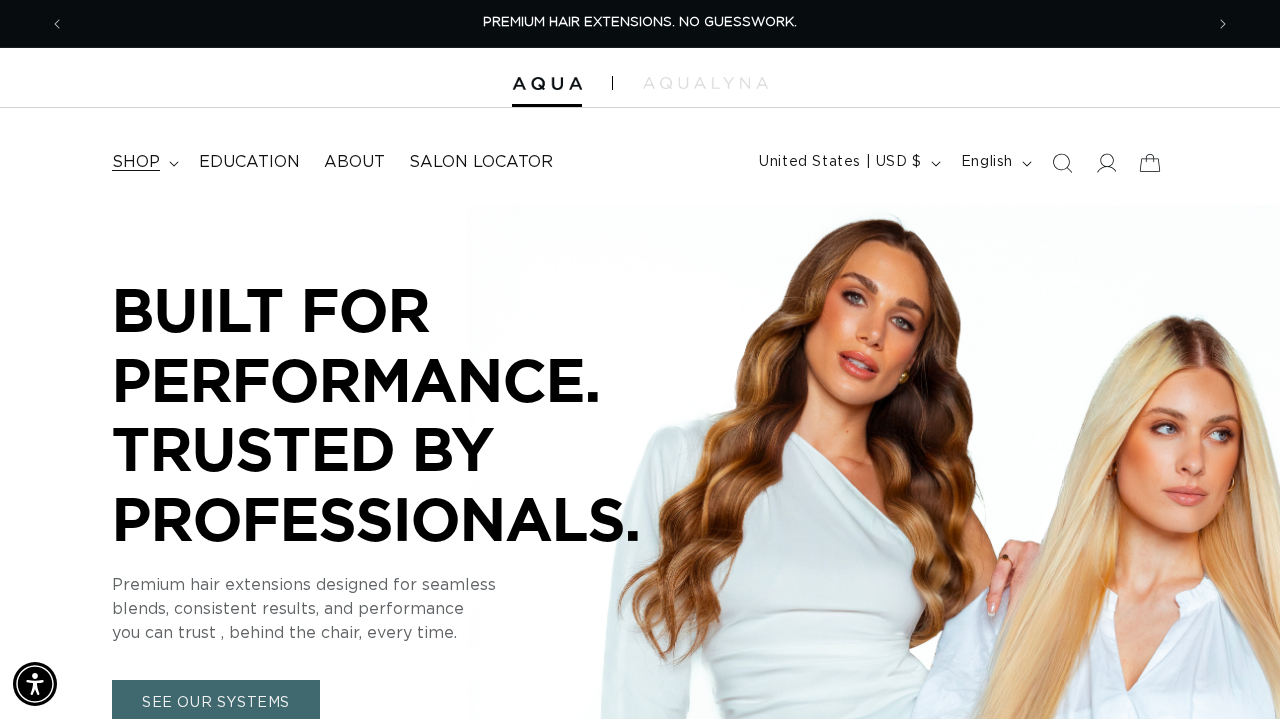 click on "shop" at bounding box center [143, 162] 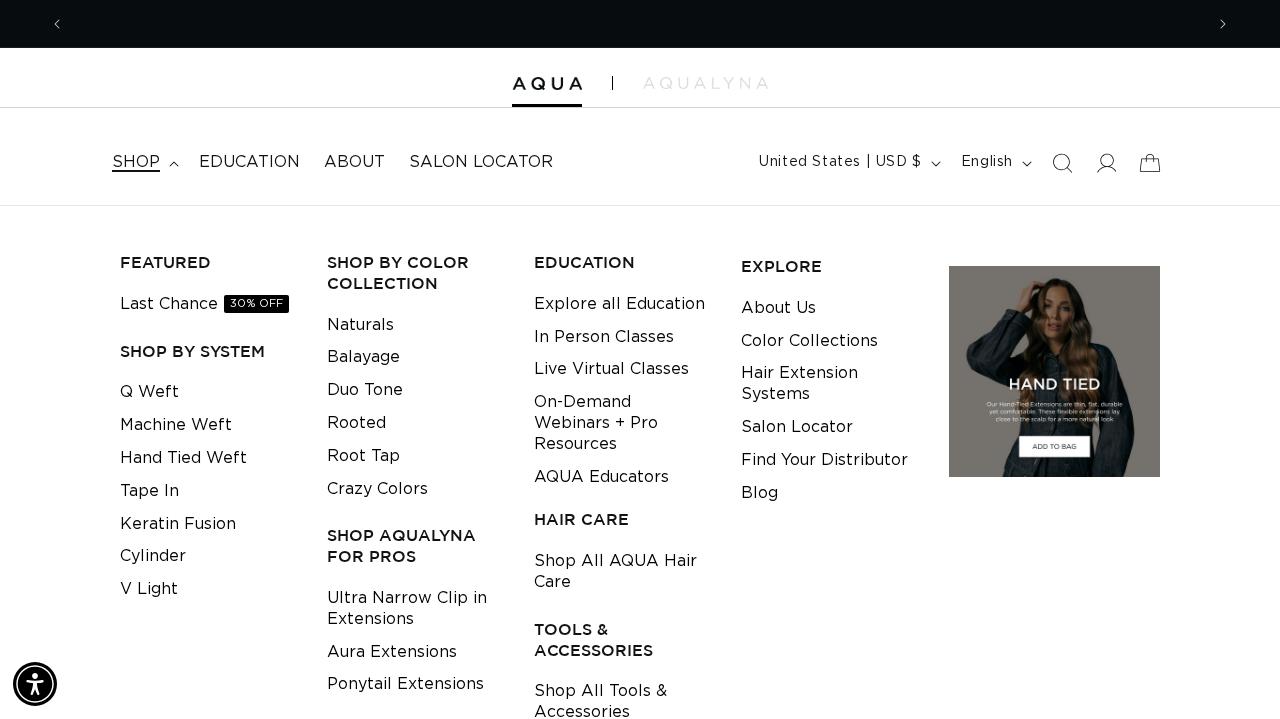scroll, scrollTop: 0, scrollLeft: 1138, axis: horizontal 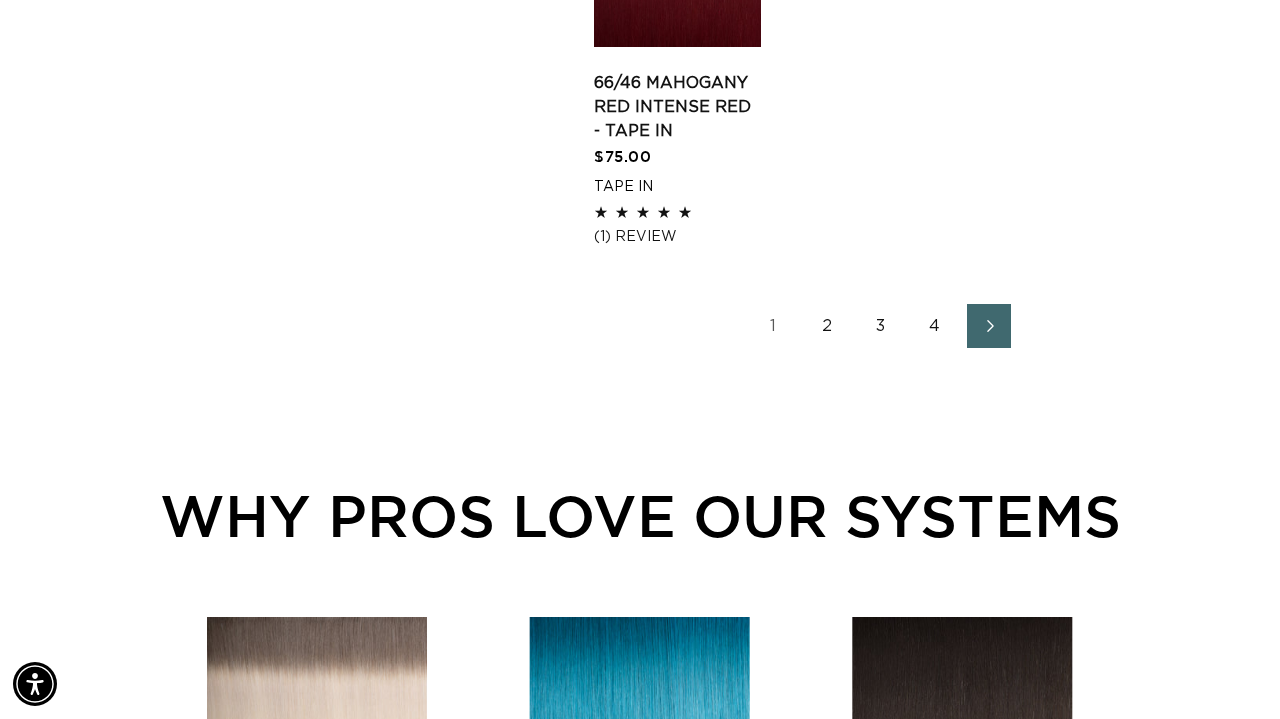 click on "3" at bounding box center (881, 326) 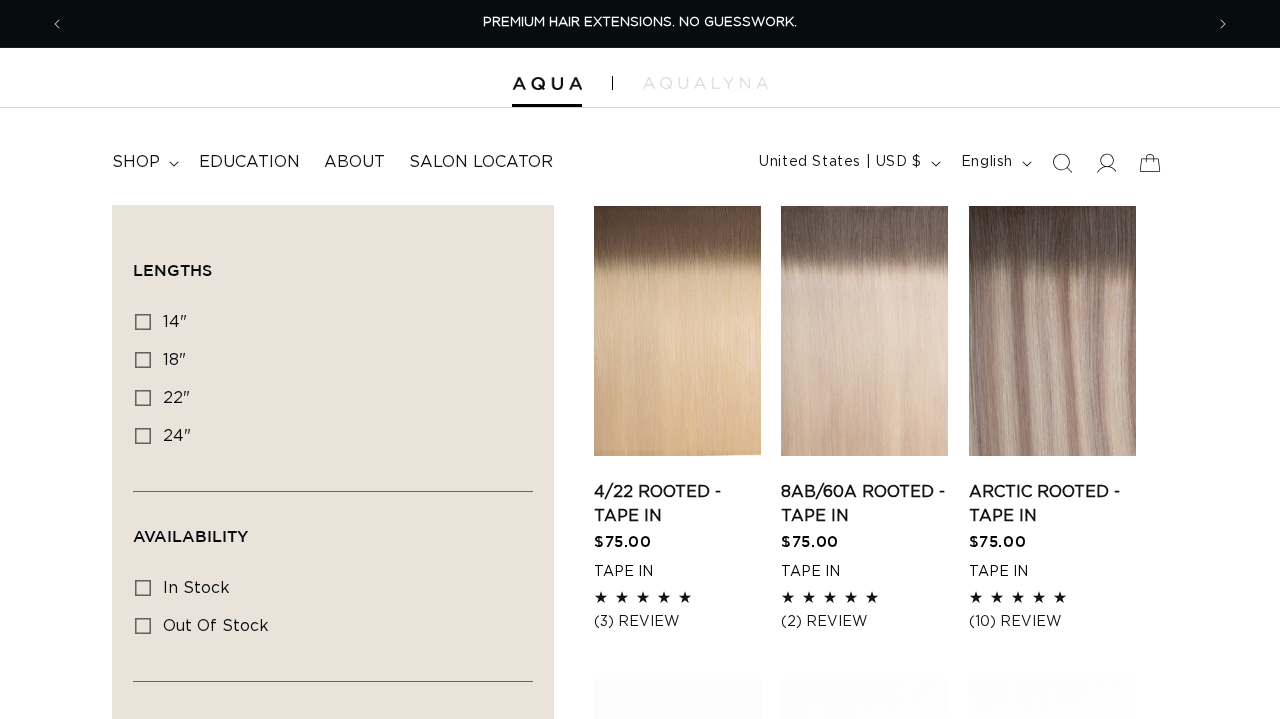 scroll, scrollTop: 0, scrollLeft: 0, axis: both 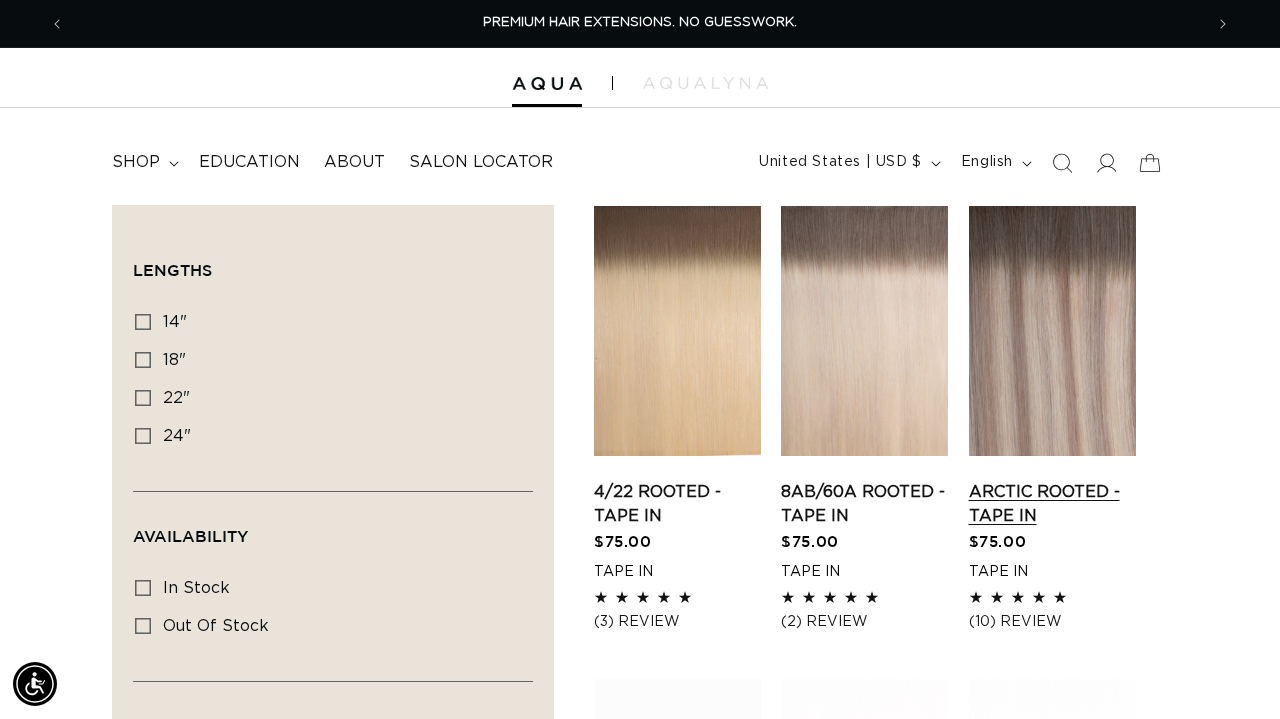 click on "Arctic Rooted - Tape In" at bounding box center [1052, 504] 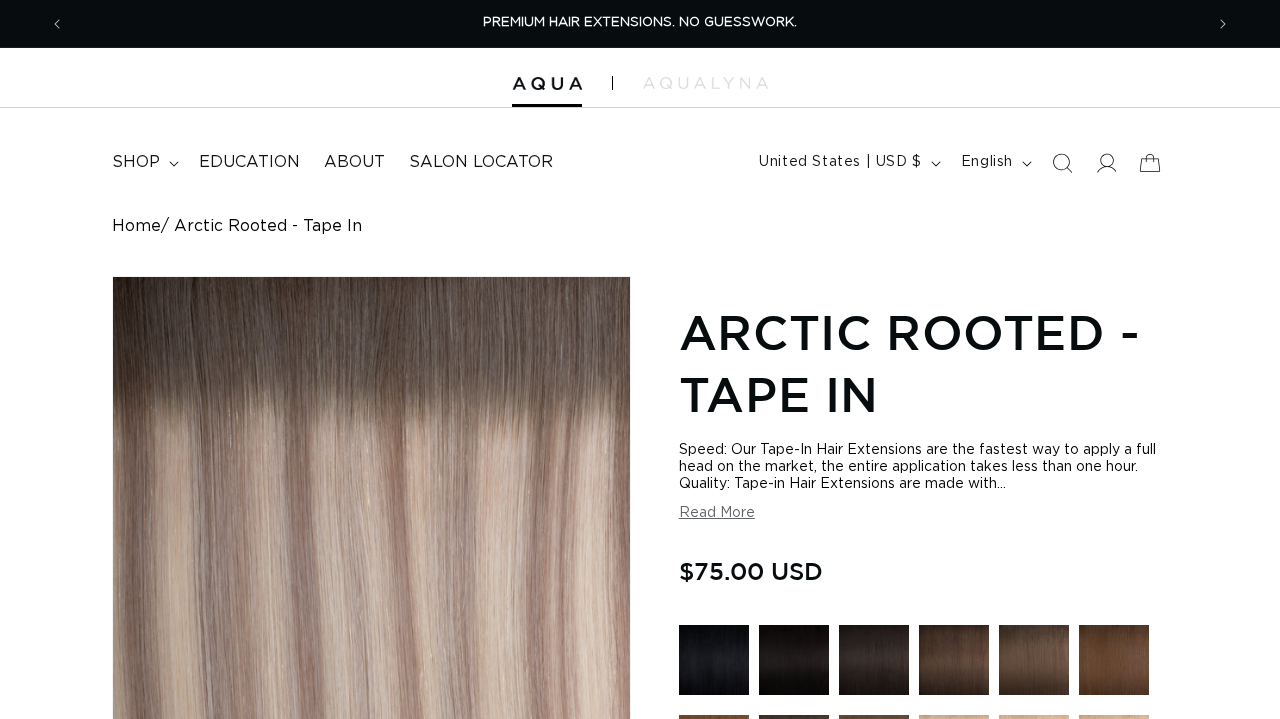 scroll, scrollTop: 0, scrollLeft: 0, axis: both 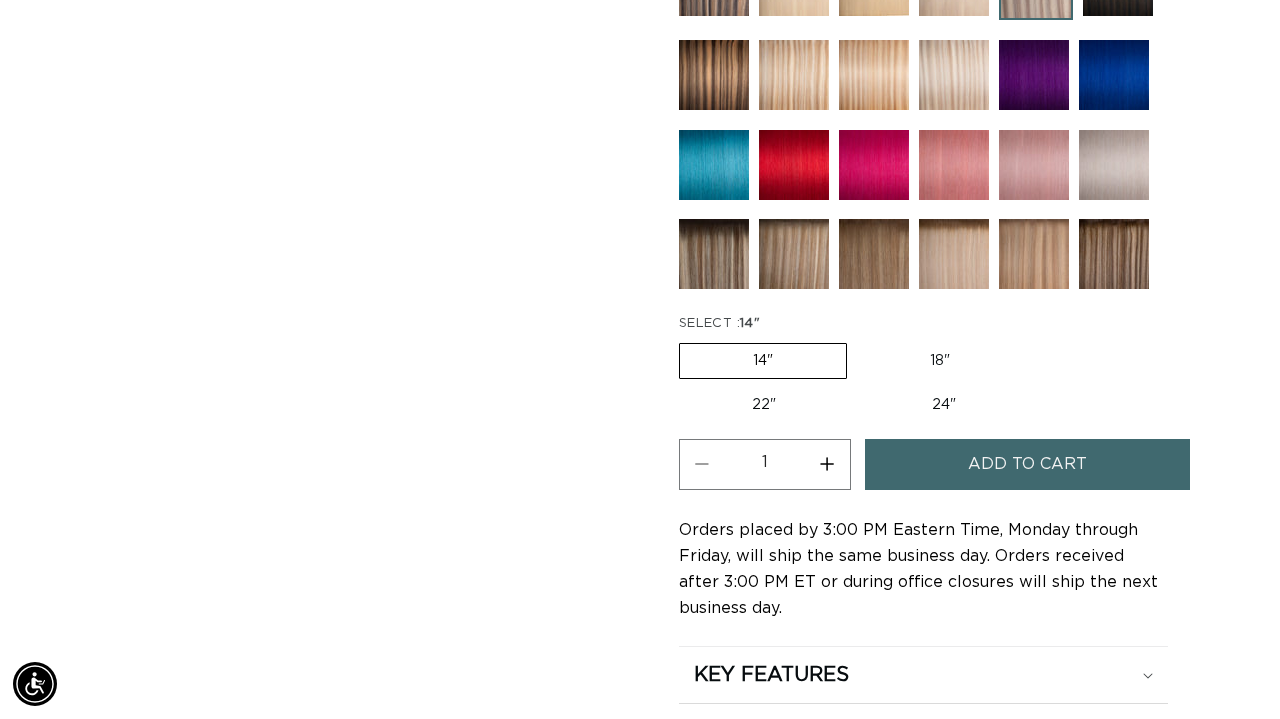 click on "18" Variant sold out or unavailable" at bounding box center [940, 361] 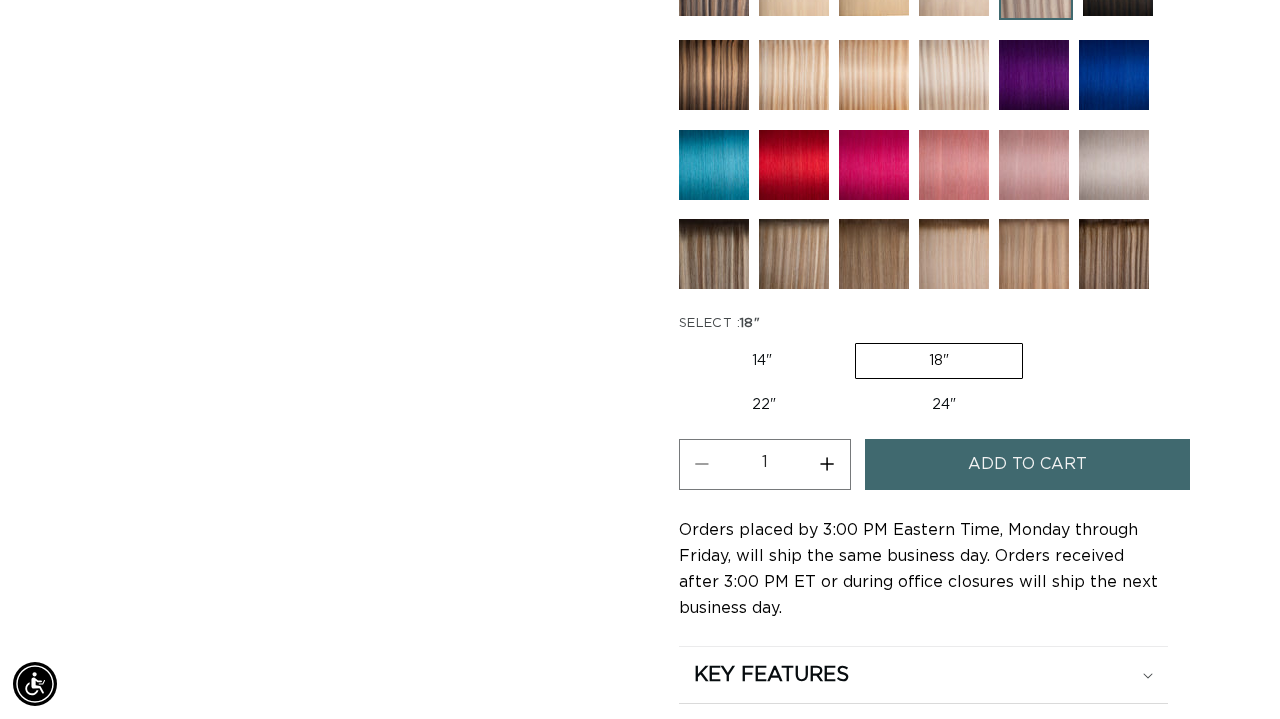 click on "Home
Arctic Rooted - Tape In
Skip to product information
Open media 1 in modal
Open media 2 in modal
Open media 3 in modal
1
/
of
3" at bounding box center [640, -2] 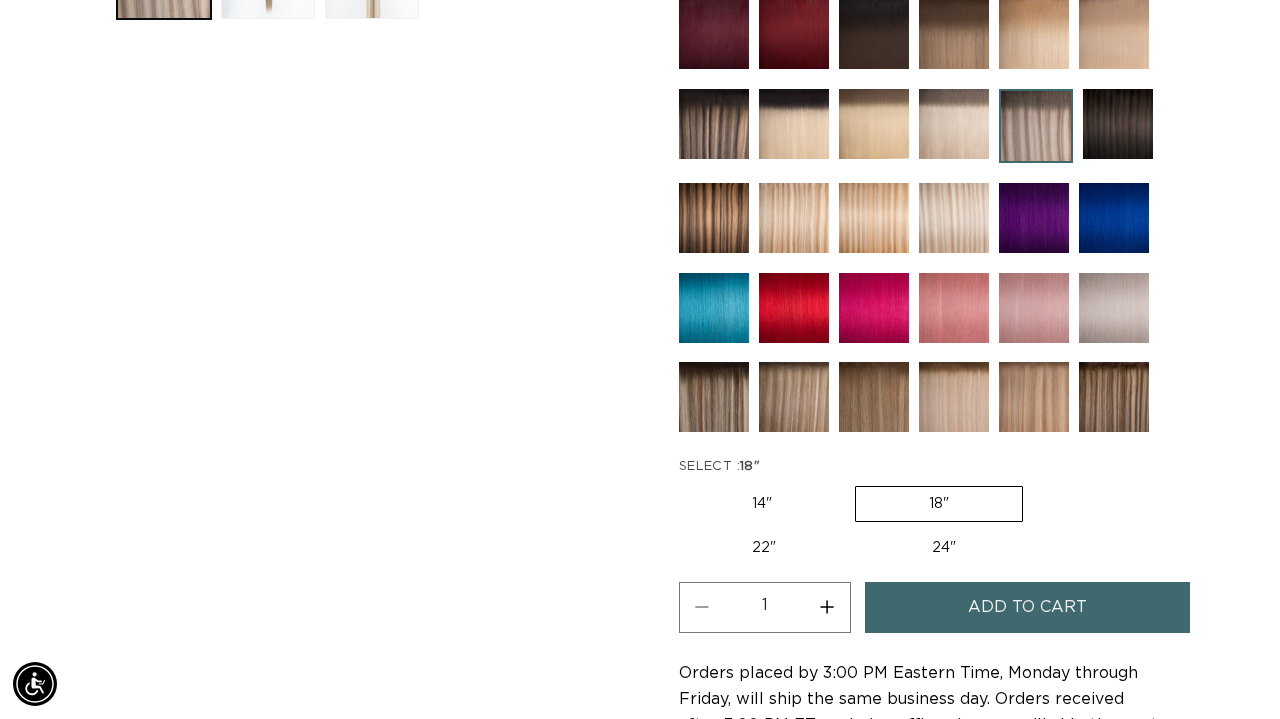 scroll, scrollTop: 872, scrollLeft: 0, axis: vertical 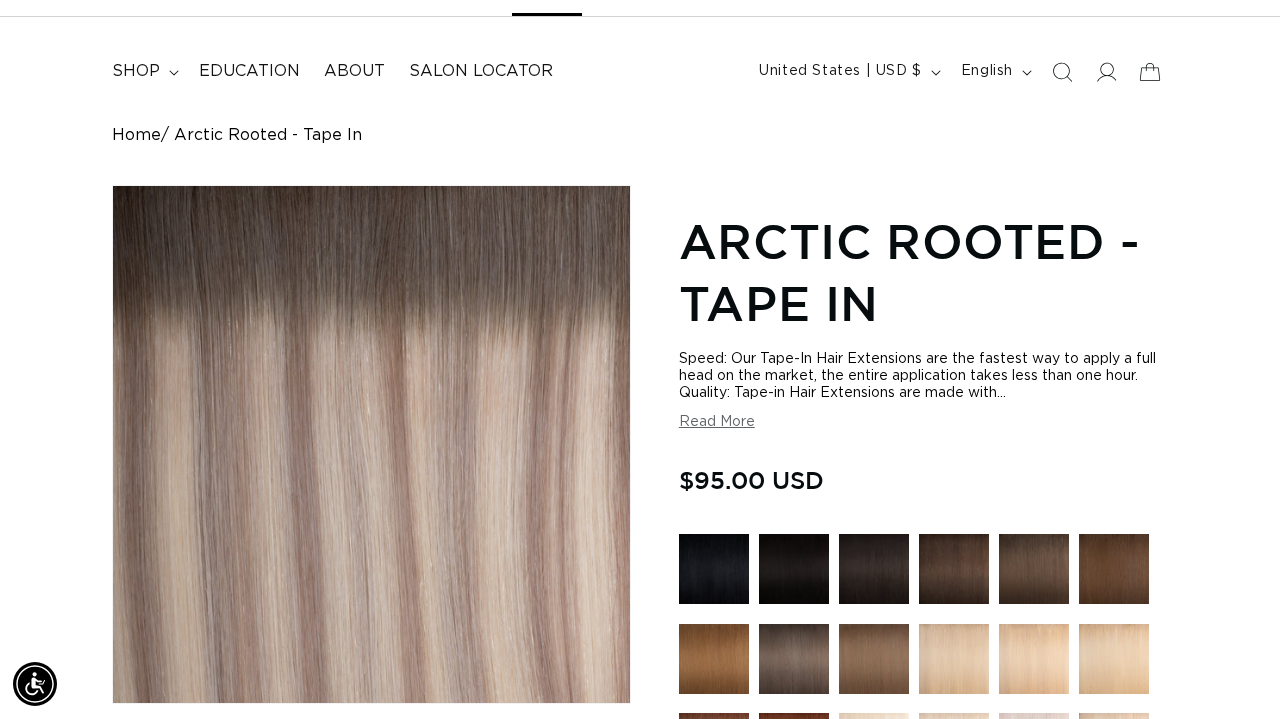click on "Home
Arctic Rooted - Tape In
Skip to product information
Open media 1 in modal
Open media 2 in modal
Open media 3 in modal
1
/
of
3" at bounding box center (640, 945) 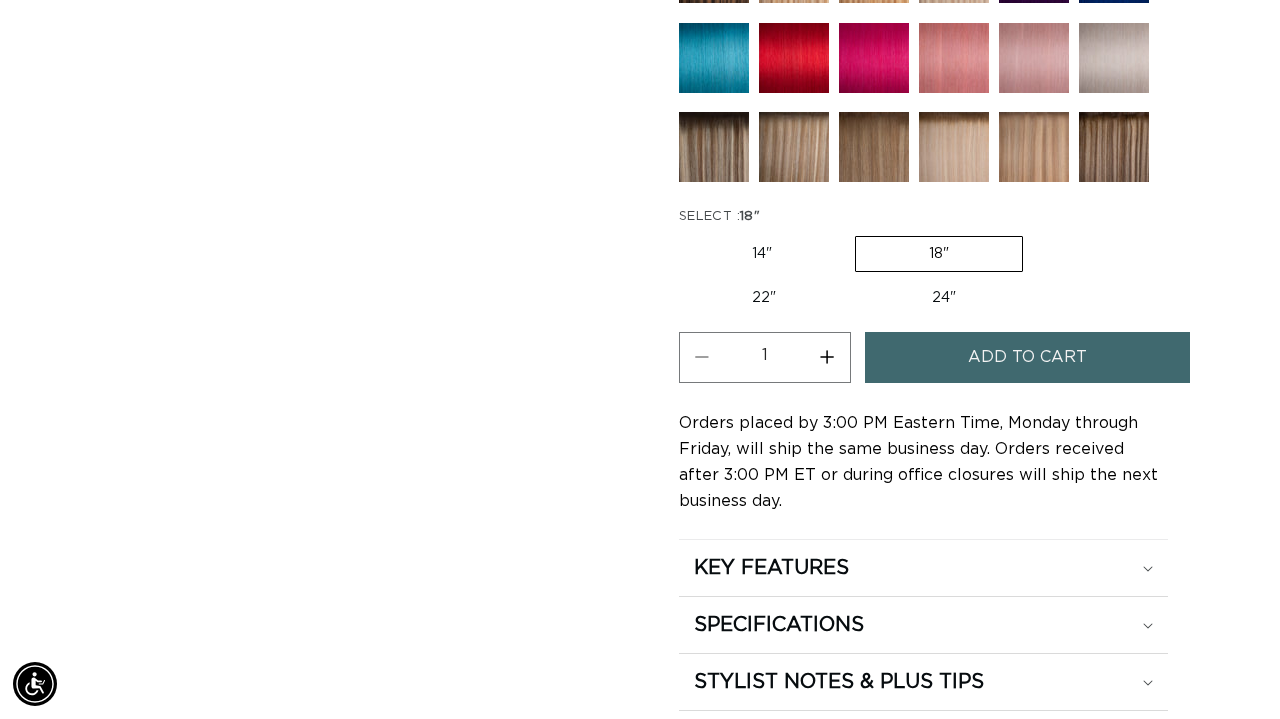 scroll, scrollTop: 1156, scrollLeft: 0, axis: vertical 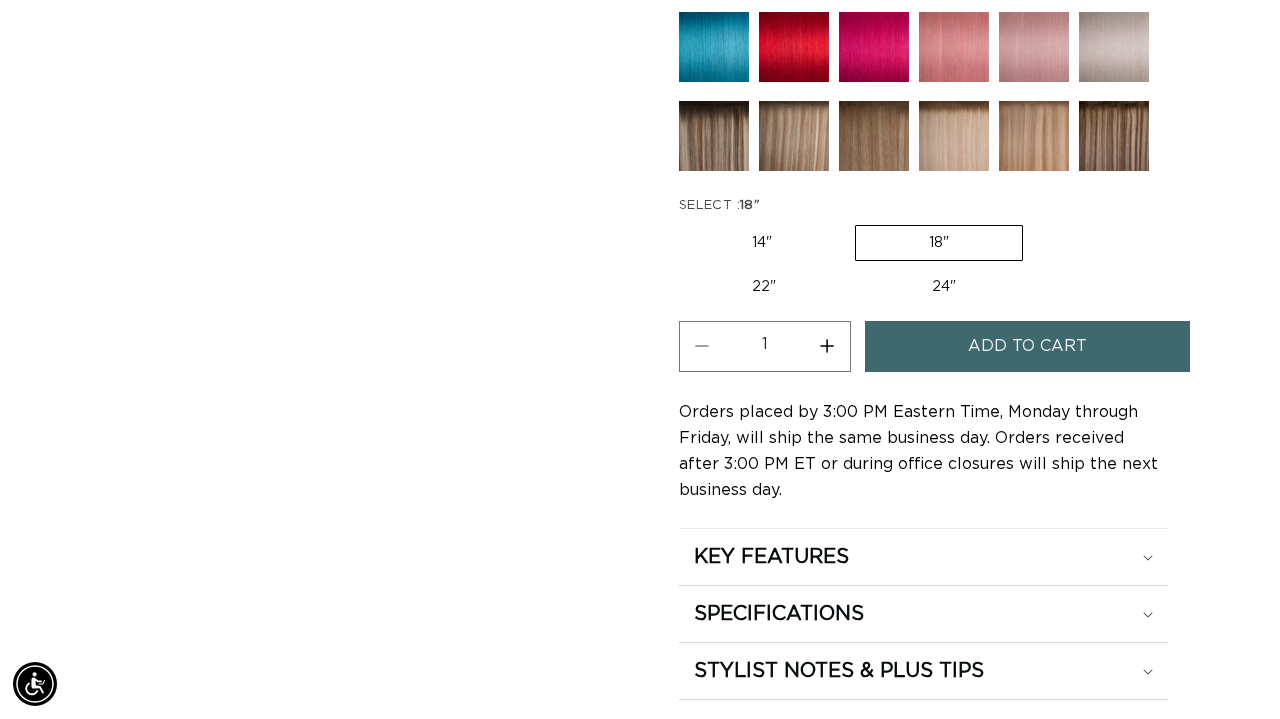 click on "22" Variant sold out or unavailable" at bounding box center [764, 287] 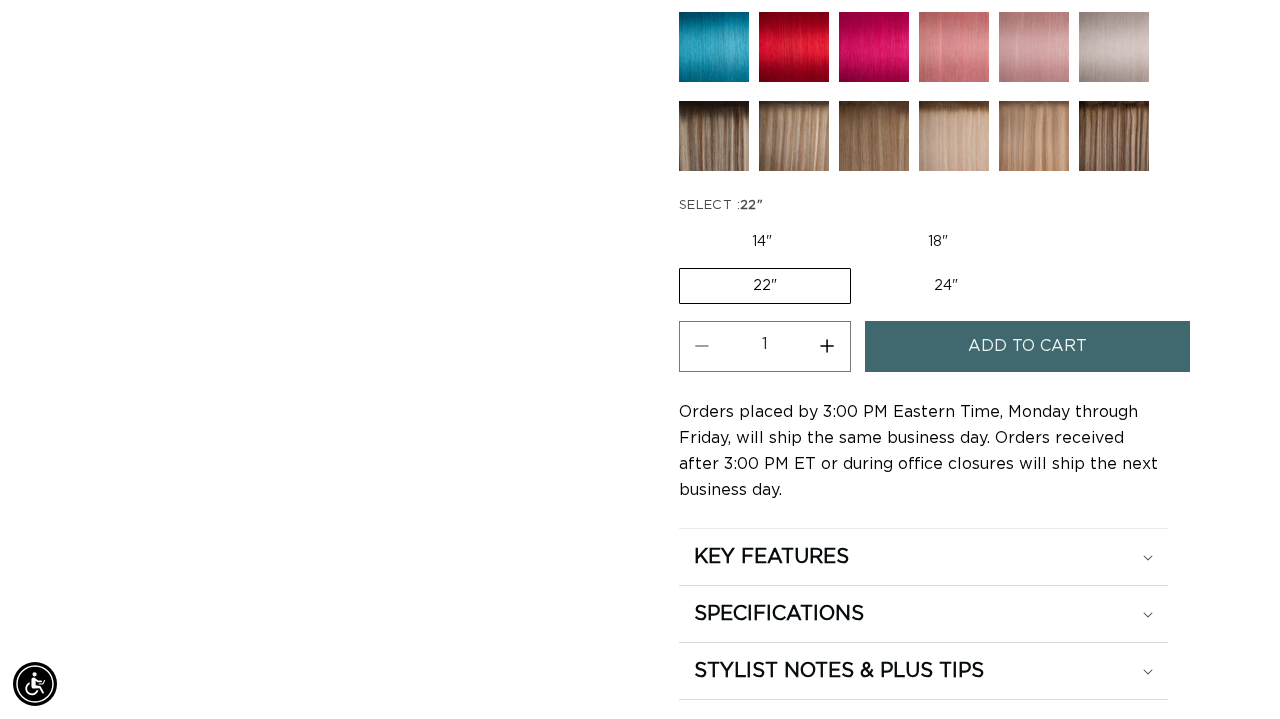 scroll, scrollTop: 0, scrollLeft: 1138, axis: horizontal 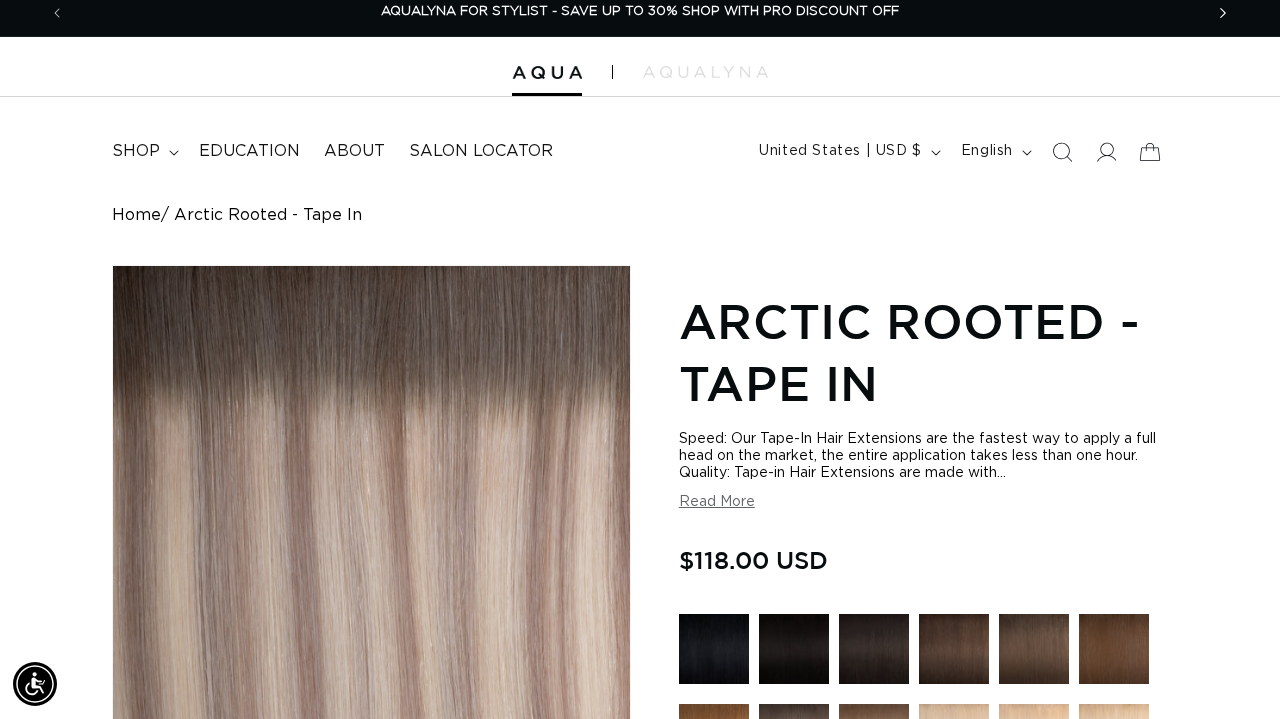 click on "24" Variant sold out or unavailable" at bounding box center (861, 1409) 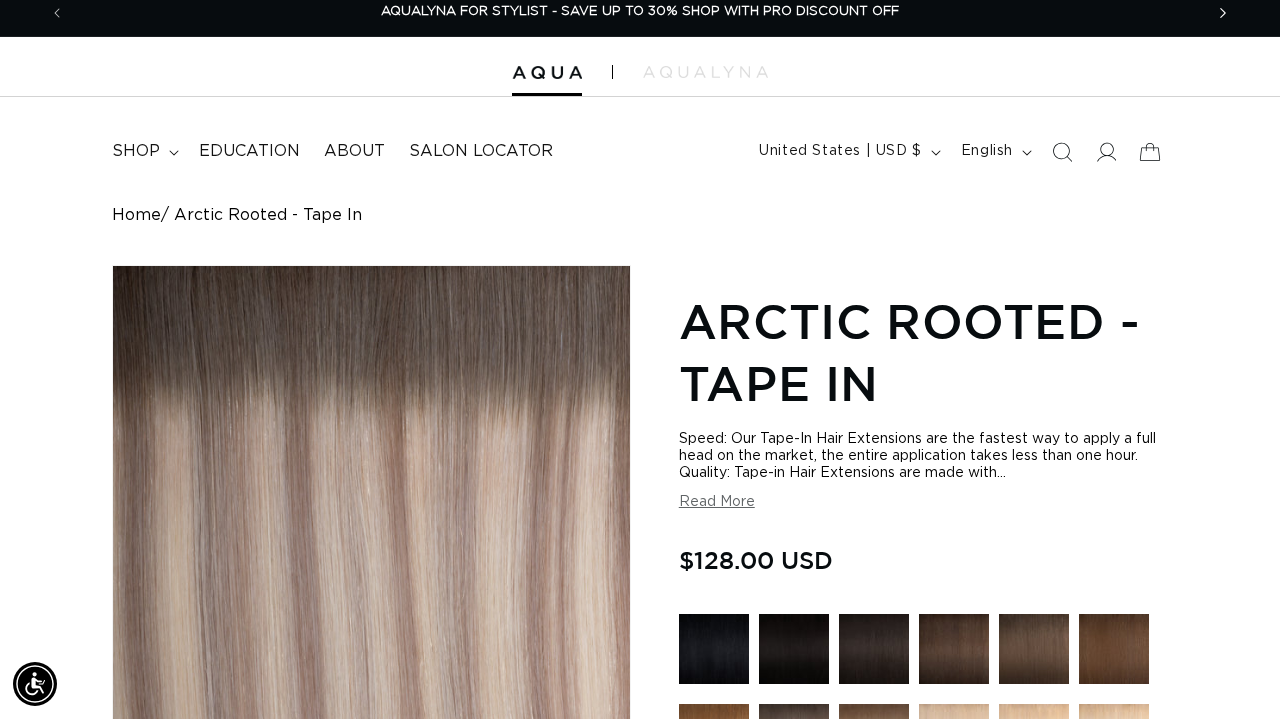scroll, scrollTop: 1057, scrollLeft: 0, axis: vertical 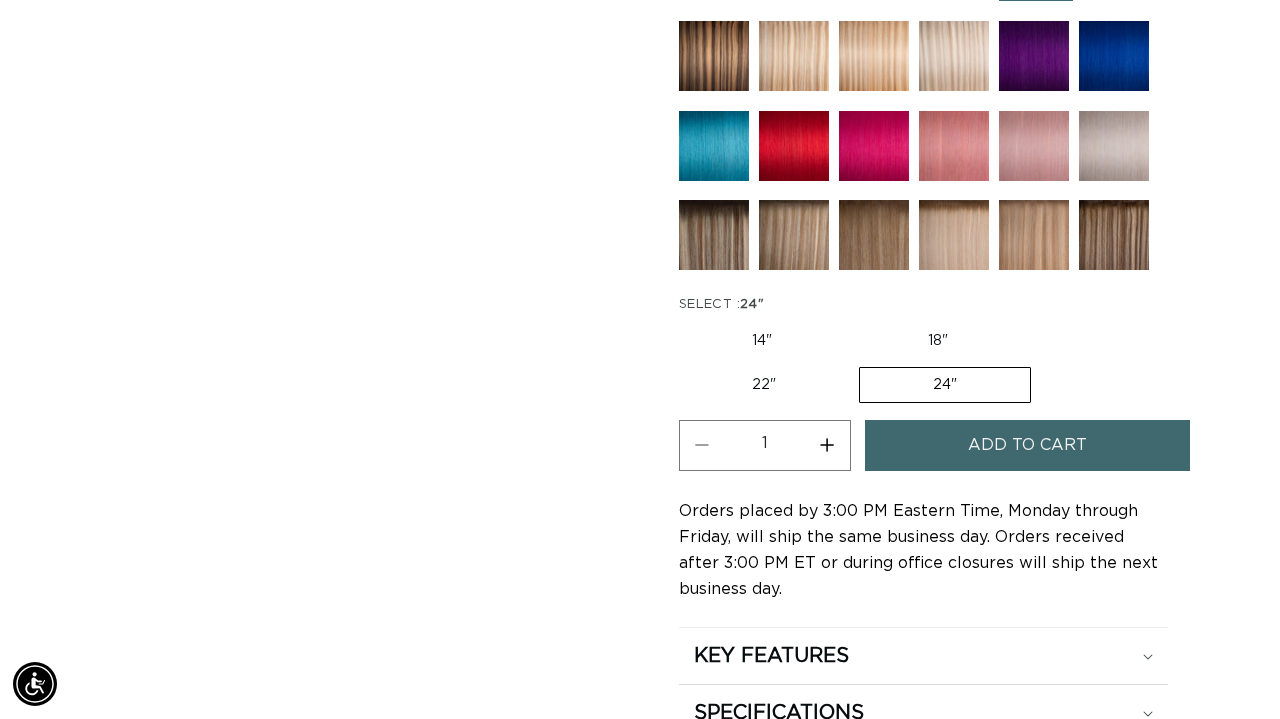 click on "22" Variant sold out or unavailable" at bounding box center [764, 385] 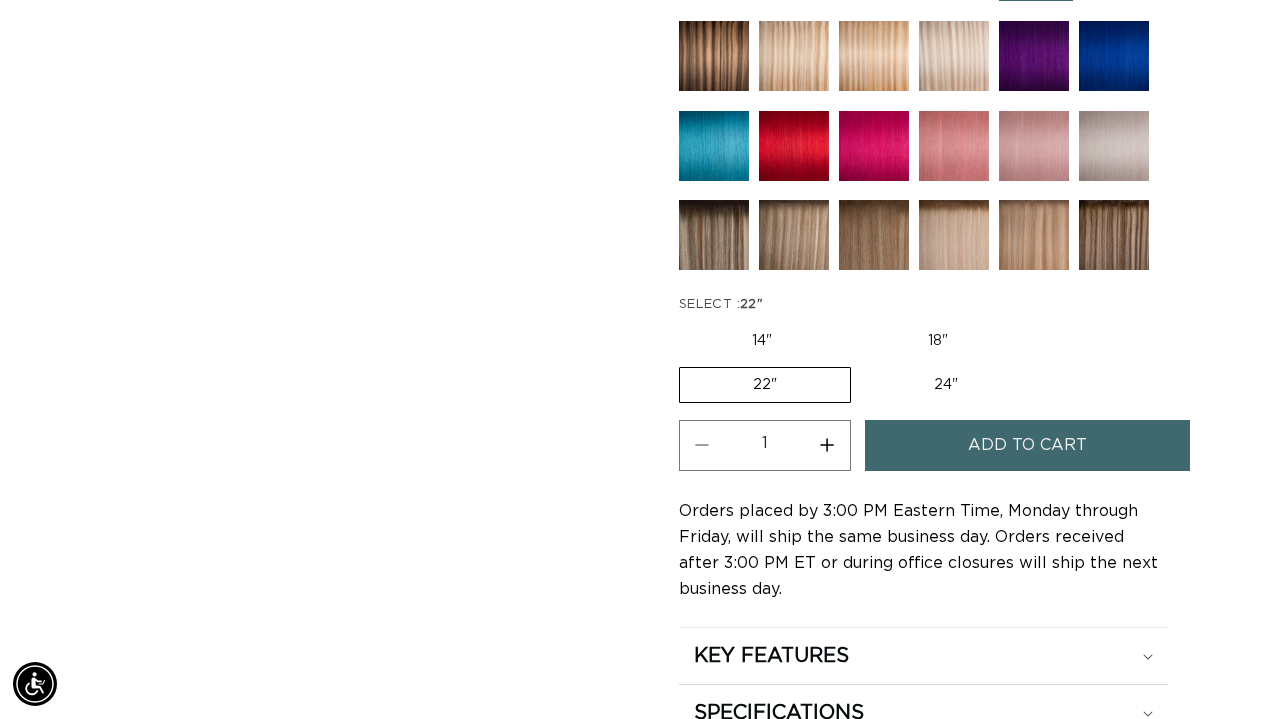 click on "18" Variant sold out or unavailable" at bounding box center (855, 320) 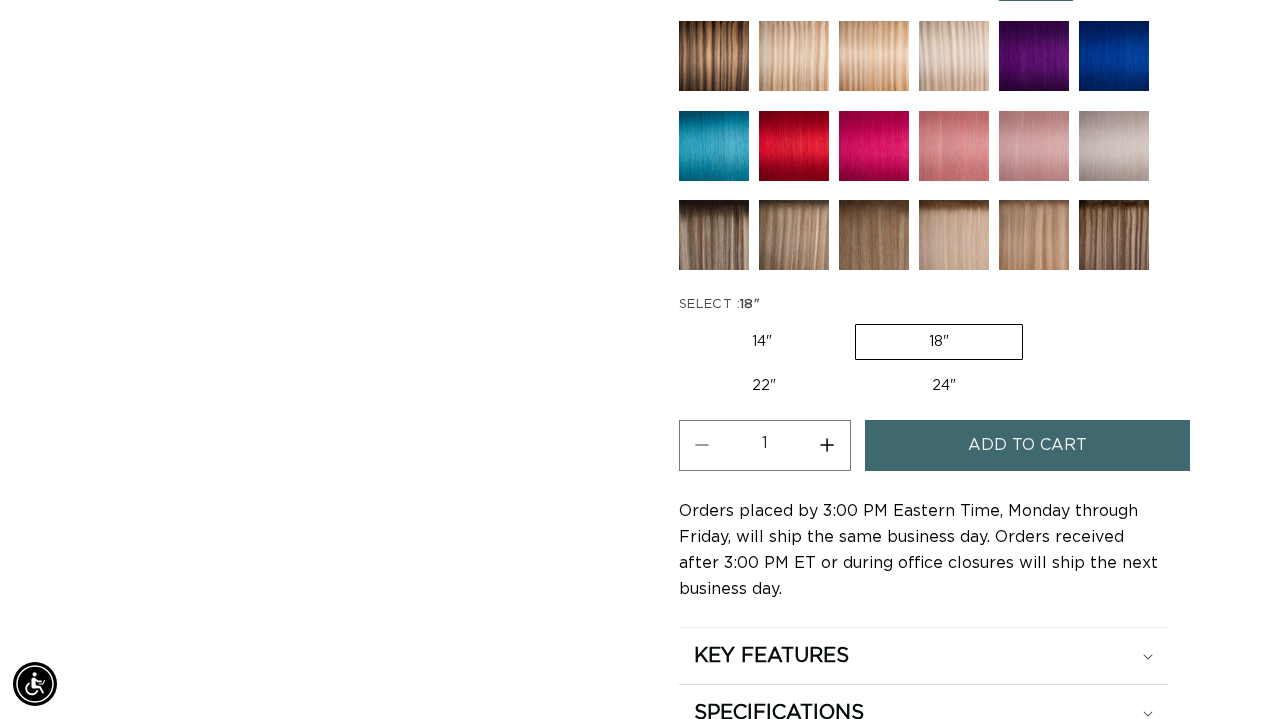 scroll, scrollTop: 0, scrollLeft: 1138, axis: horizontal 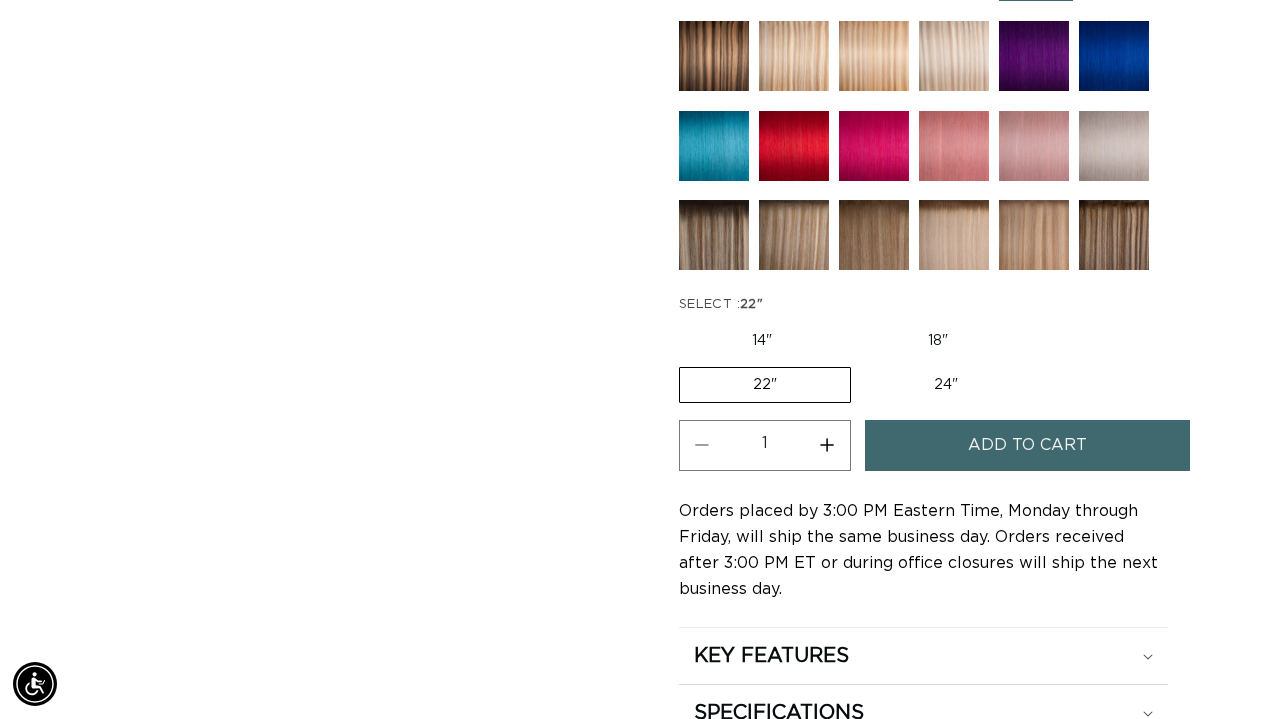 click on "Home
Arctic Rooted - Tape In
Skip to product information
Open media 1 in modal
Open media 2 in modal
Open media 3 in modal
1
/
of
3" at bounding box center (640, -21) 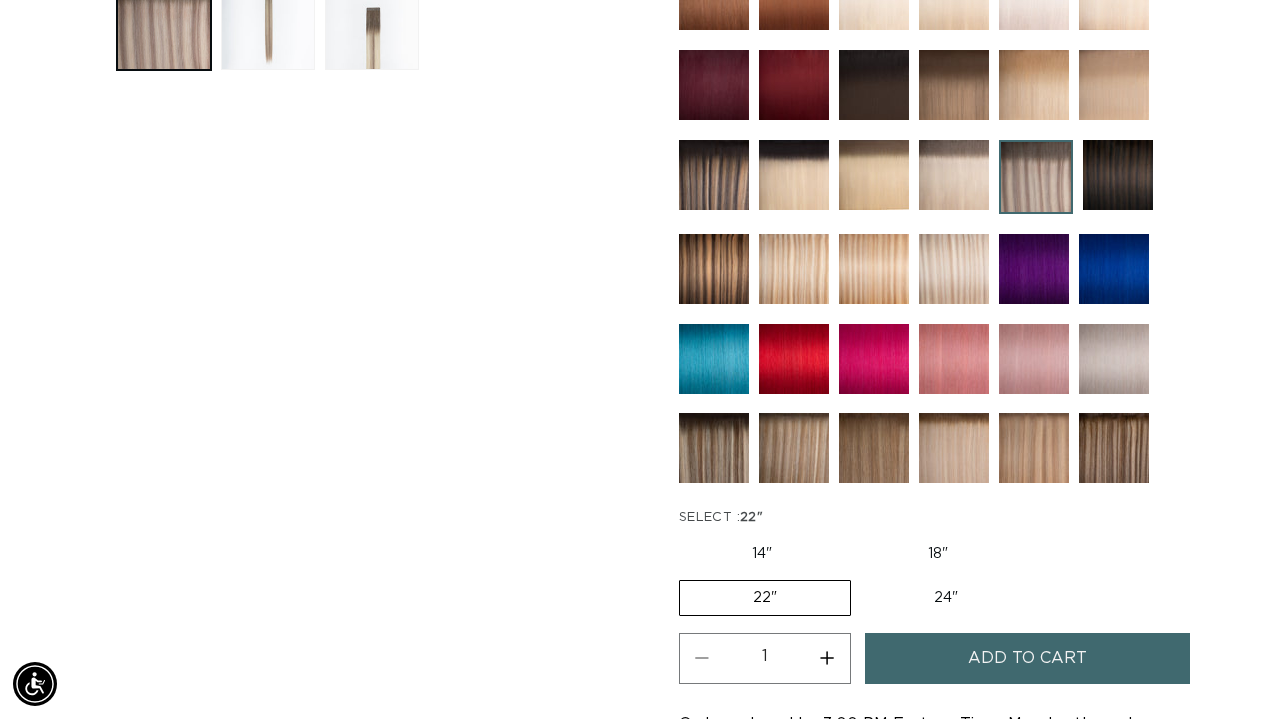 scroll, scrollTop: 724, scrollLeft: 0, axis: vertical 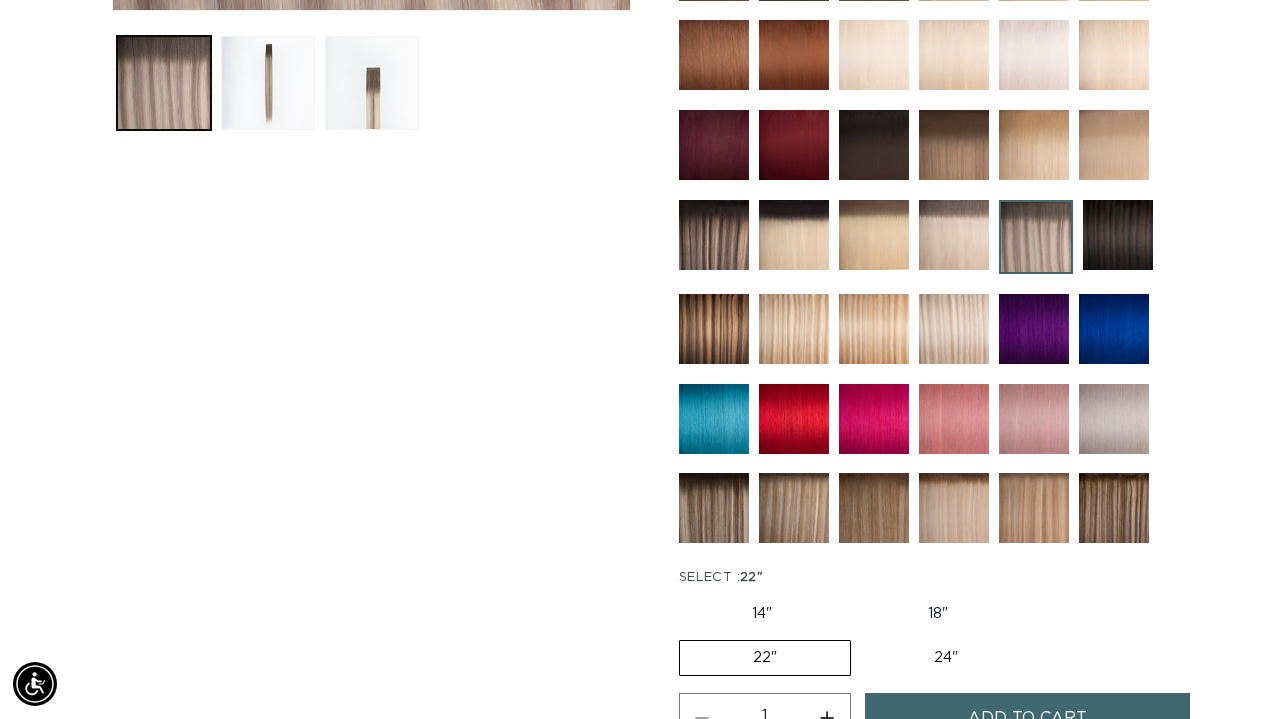 click on "24" Variant sold out or unavailable" at bounding box center (946, 658) 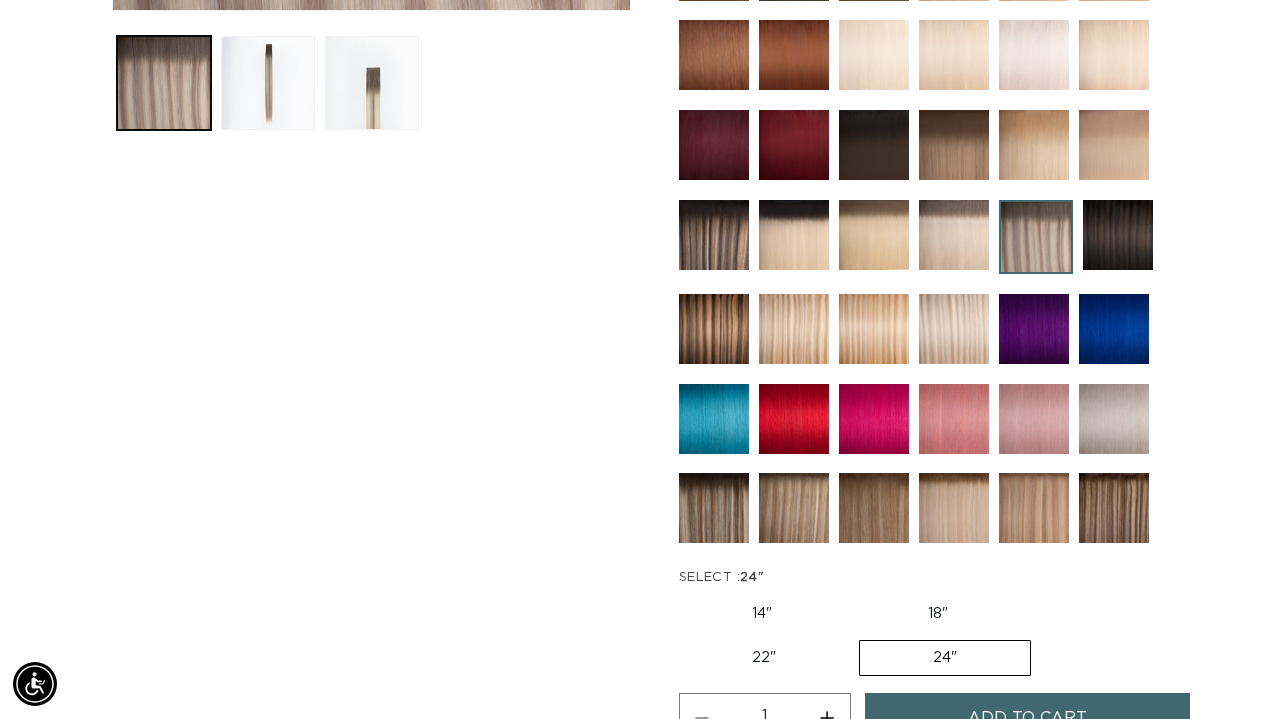 scroll, scrollTop: 0, scrollLeft: 0, axis: both 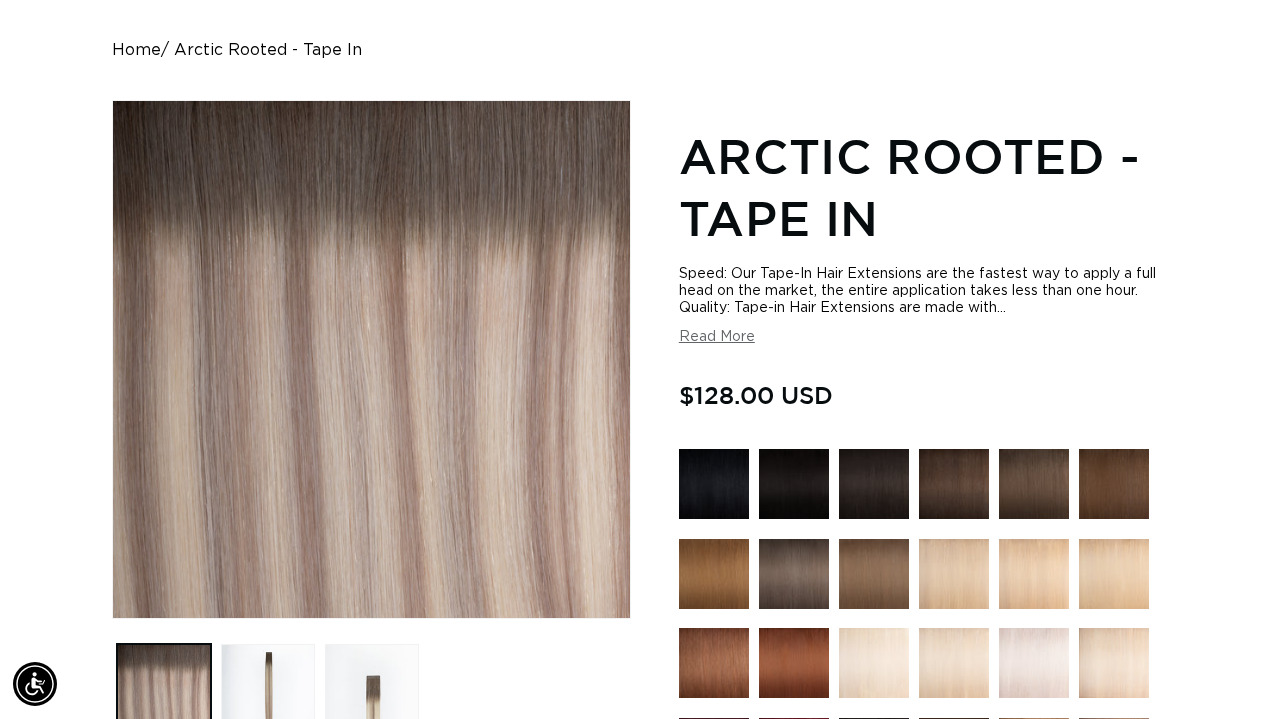 click on "Home
Arctic Rooted - Tape In
Skip to product information
Open media 1 in modal
Open media 2 in modal
Open media 3 in modal
1
/
of
3" at bounding box center (640, 860) 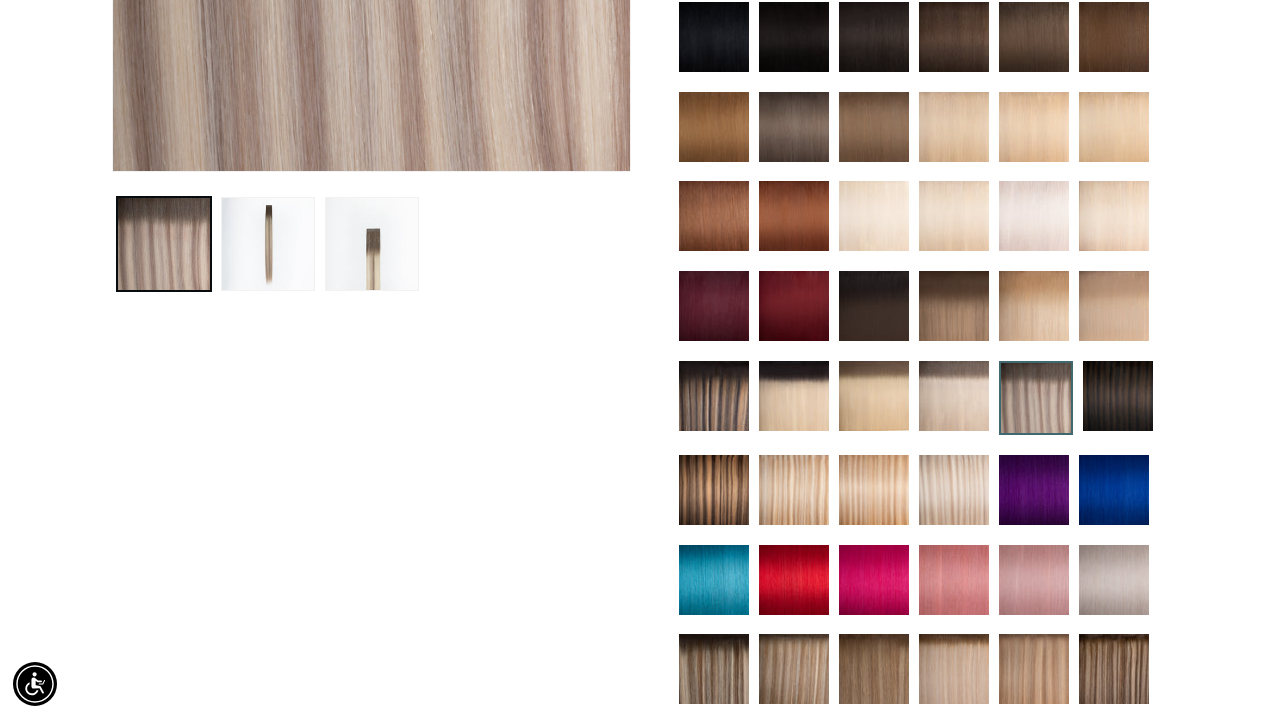 scroll, scrollTop: 855, scrollLeft: 0, axis: vertical 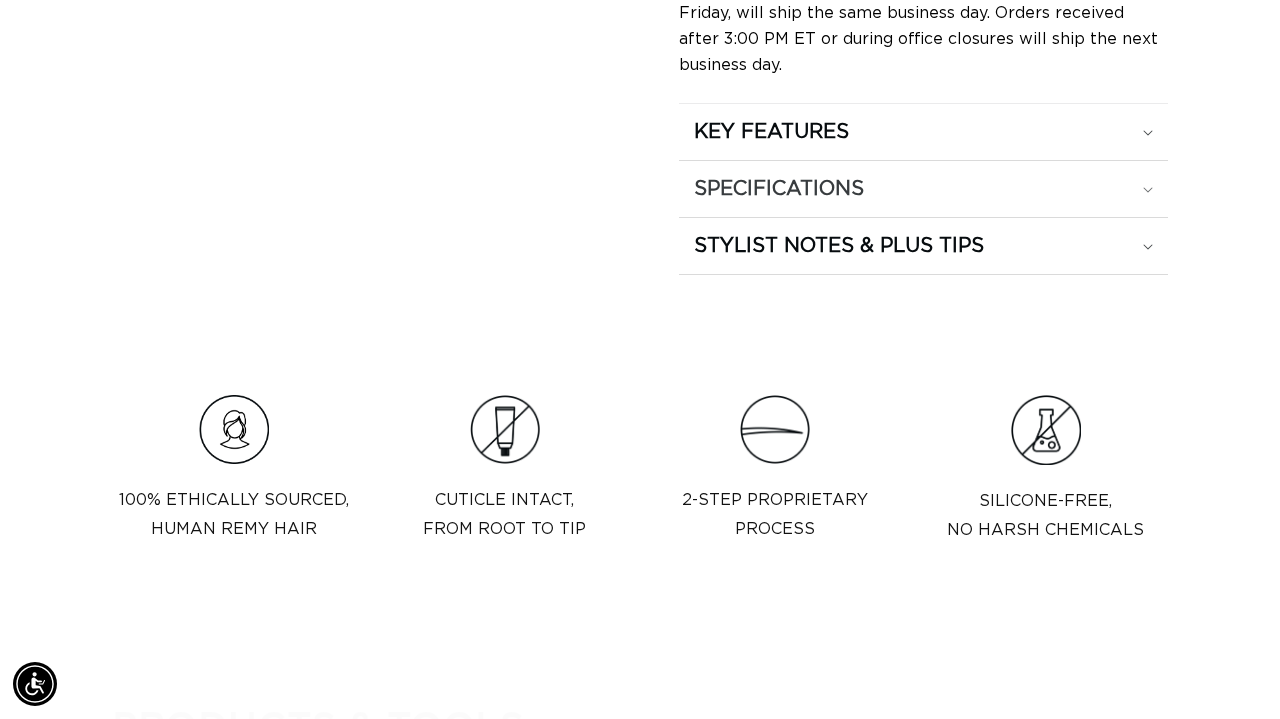 click on "SPECIFICATIONS" at bounding box center (923, 132) 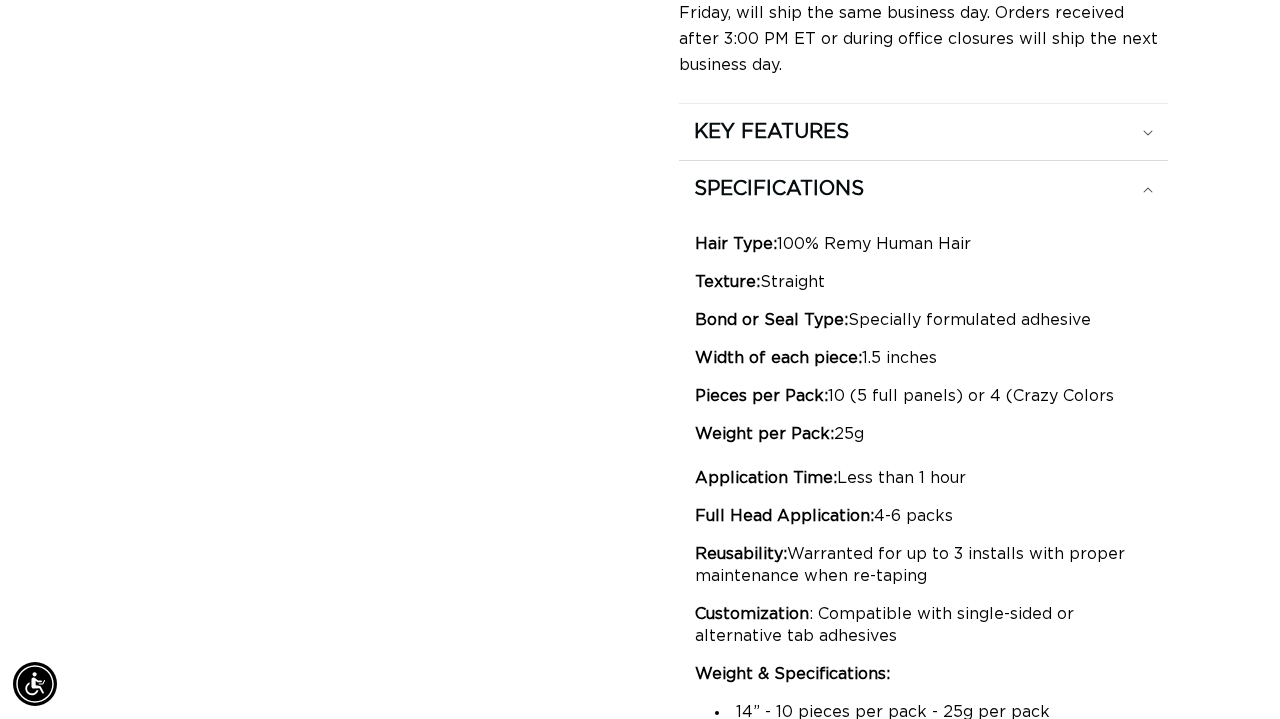 scroll, scrollTop: 0, scrollLeft: 1138, axis: horizontal 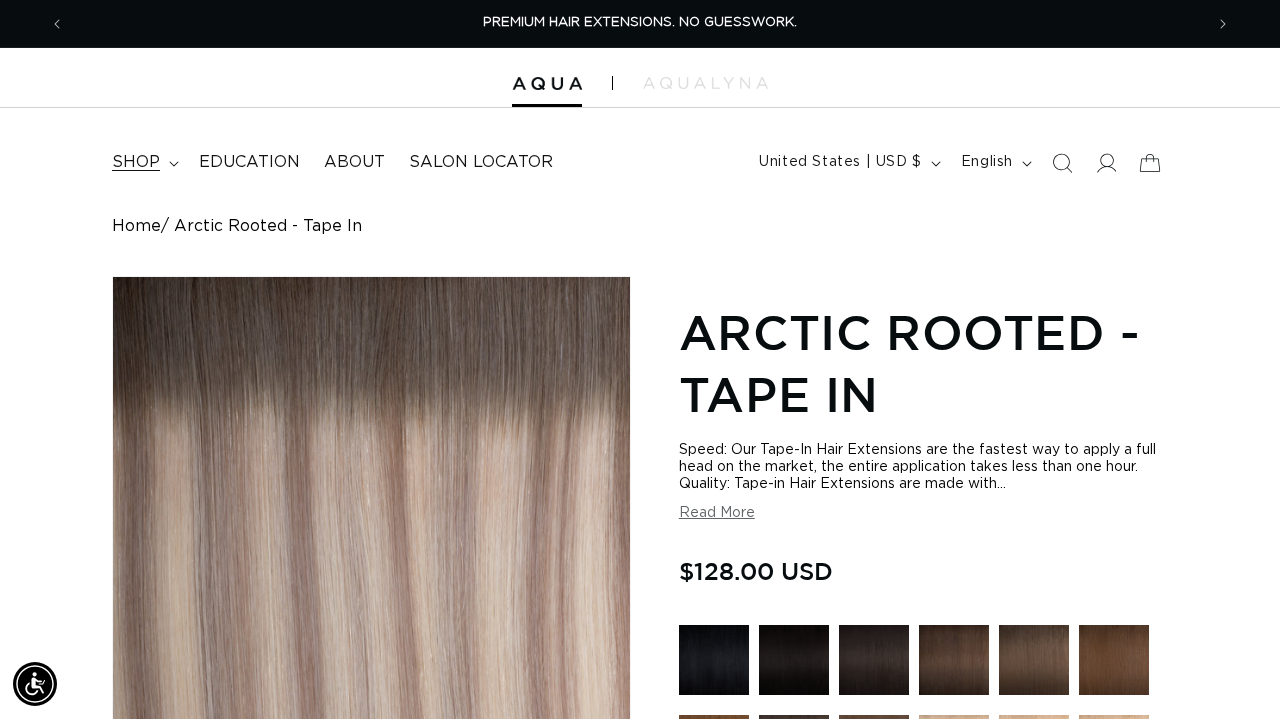 click 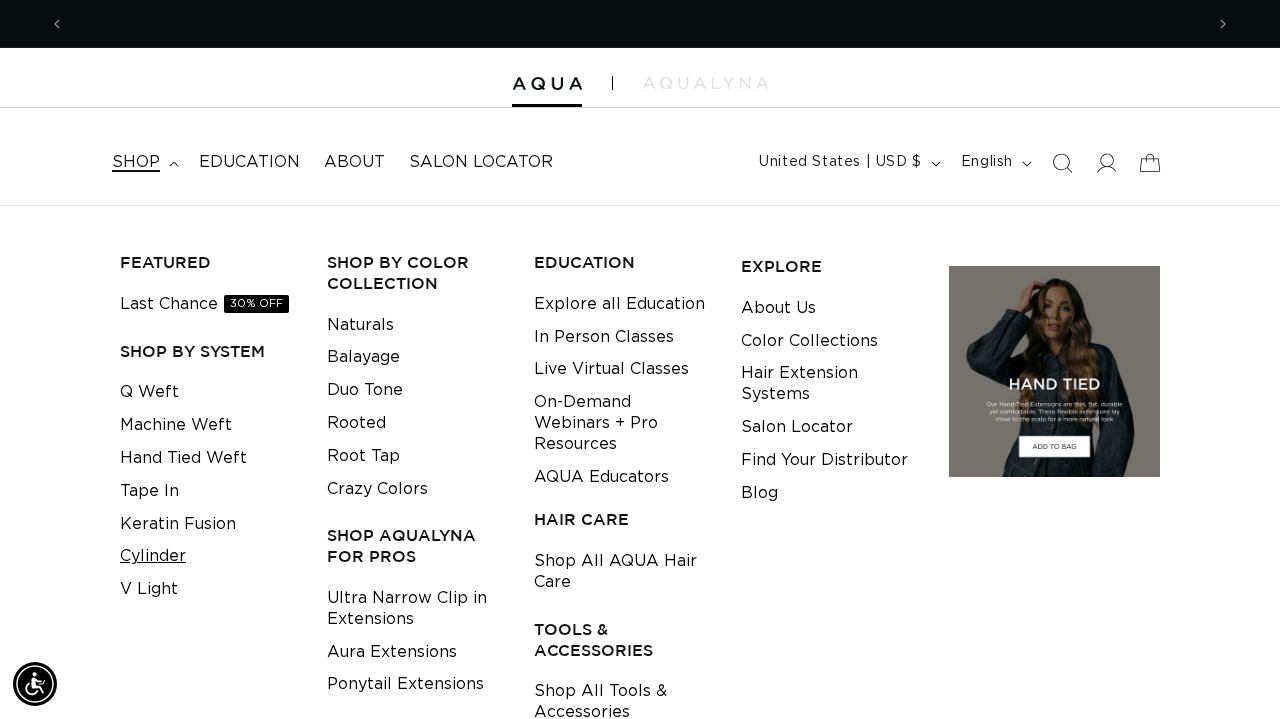 scroll, scrollTop: 0, scrollLeft: 1138, axis: horizontal 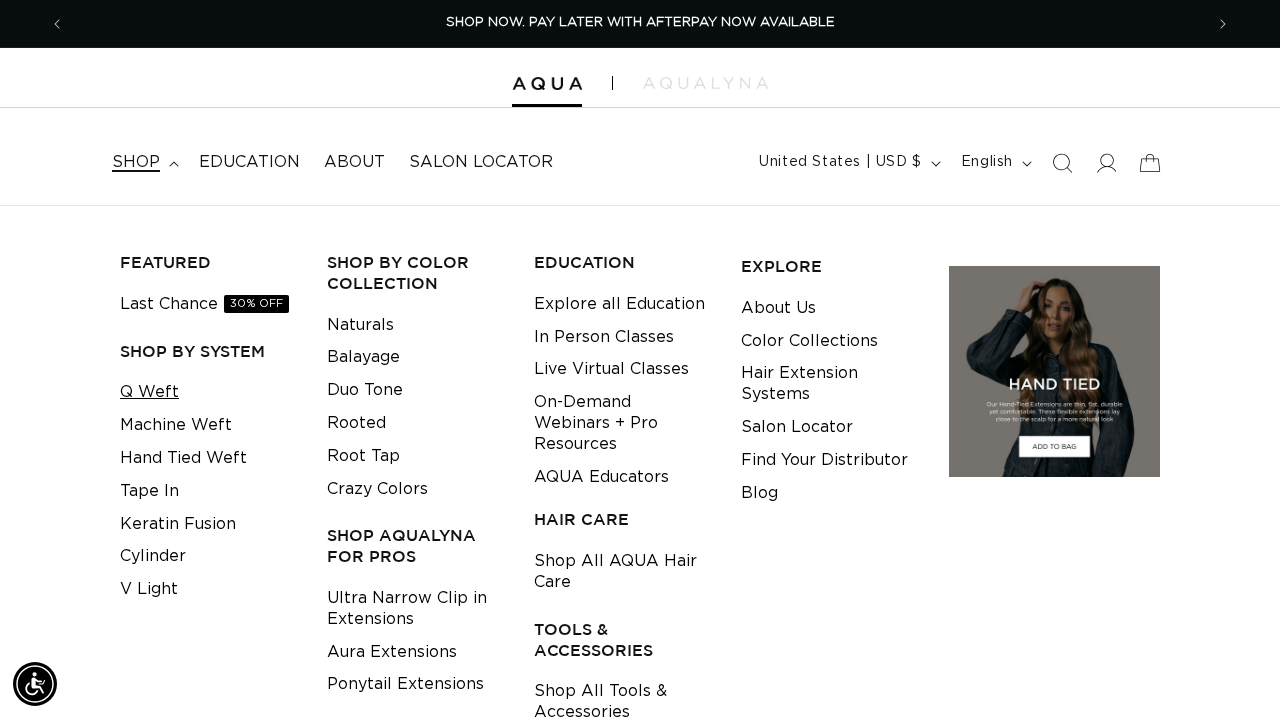 click on "Q Weft" at bounding box center (149, 392) 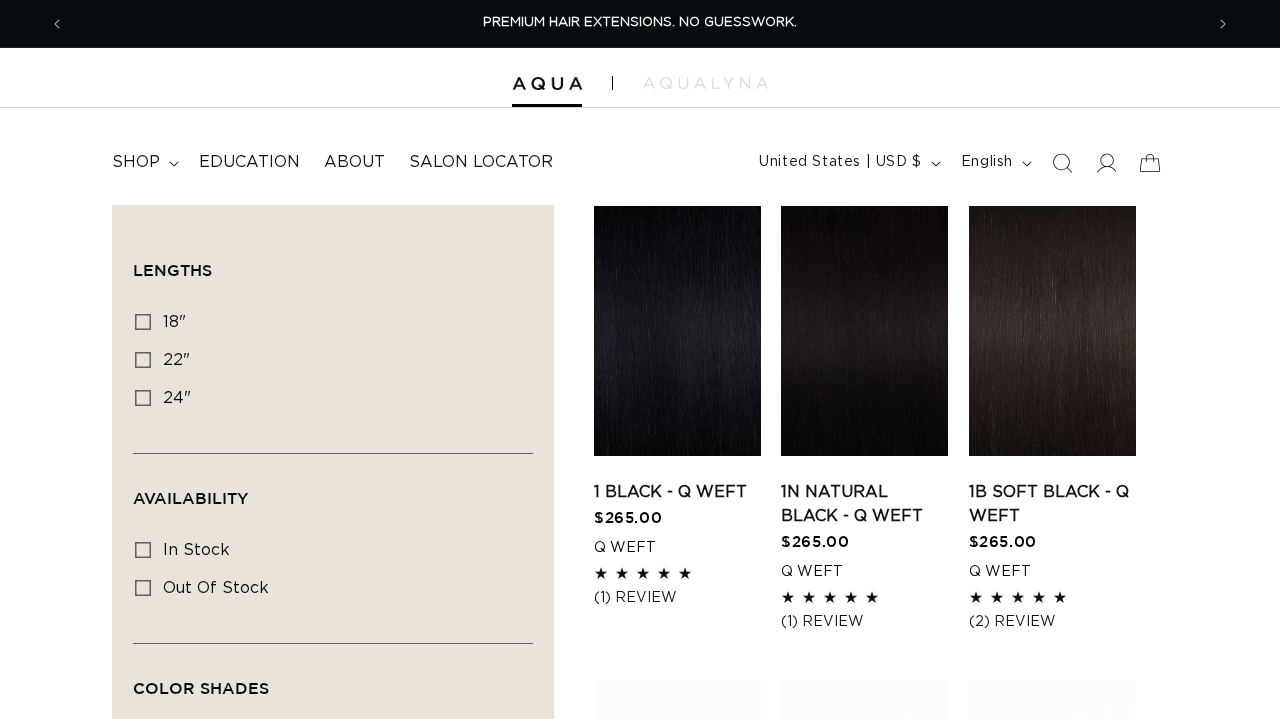 scroll, scrollTop: 0, scrollLeft: 0, axis: both 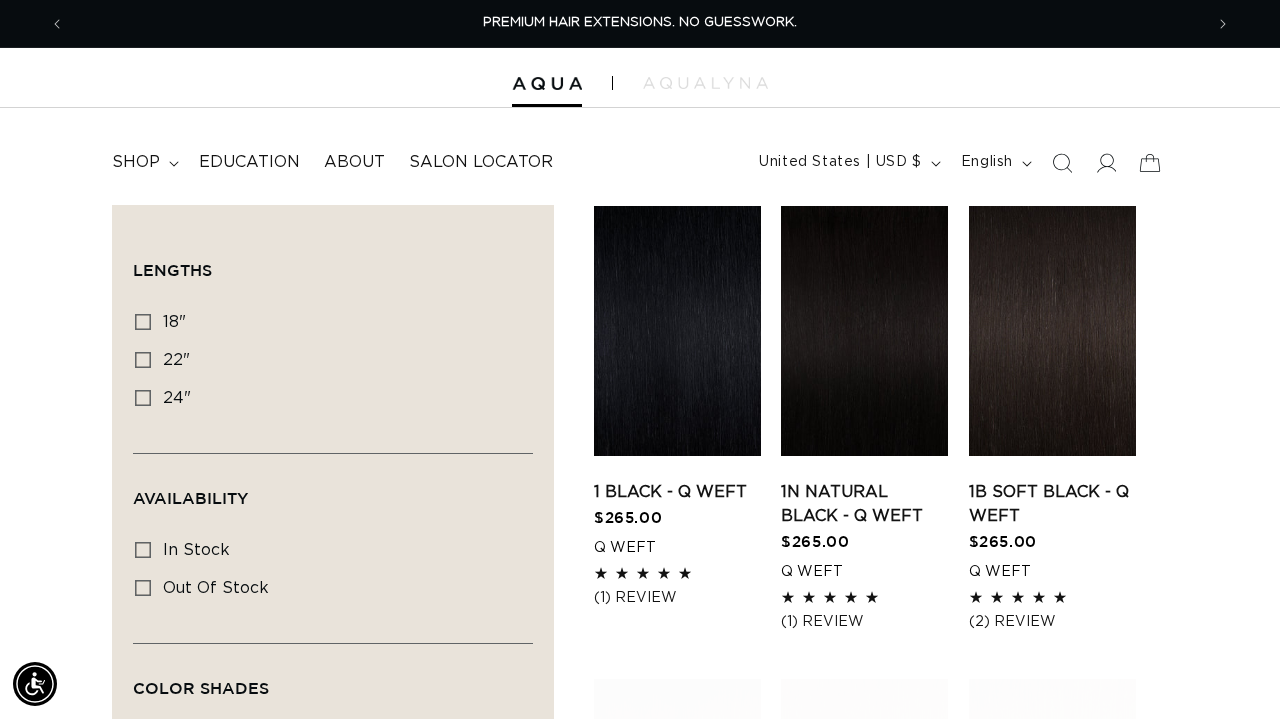 click on "Filter:
Lengths
(0)
Lengths
18"
18" (5 products)
22"
22" (5 products)
24"
Availability" at bounding box center (640, 1592) 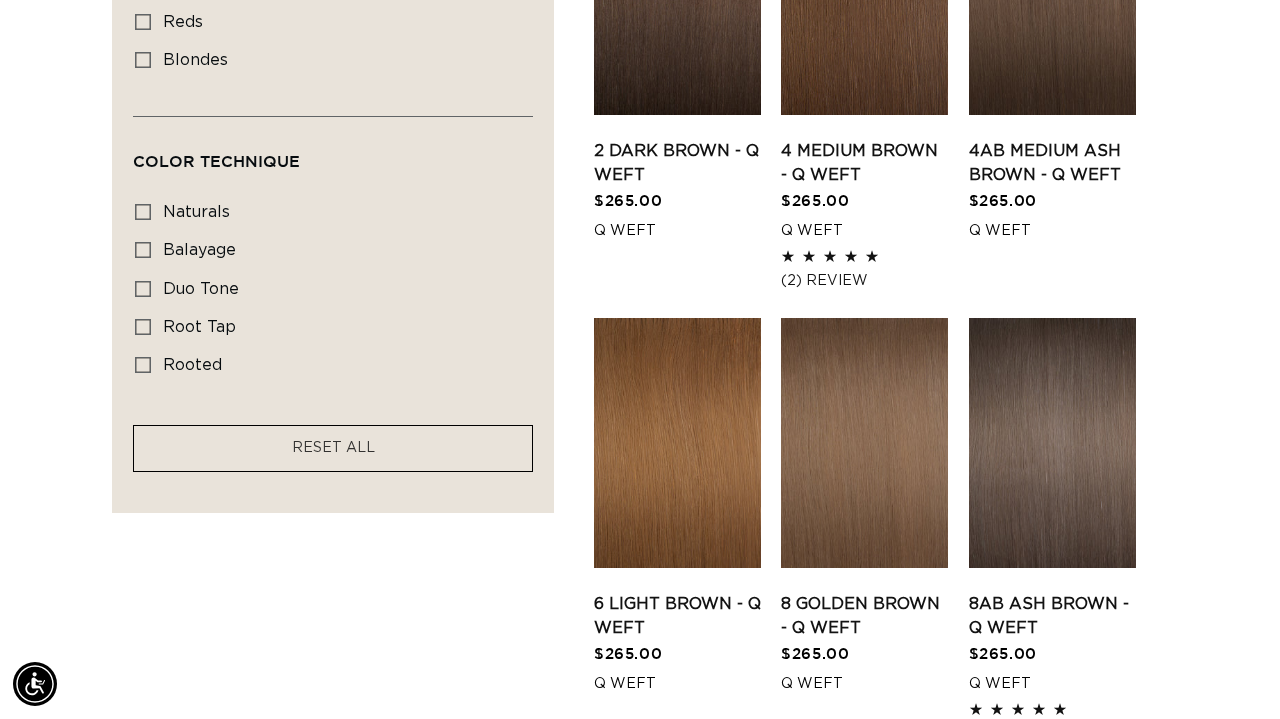scroll, scrollTop: 955, scrollLeft: 0, axis: vertical 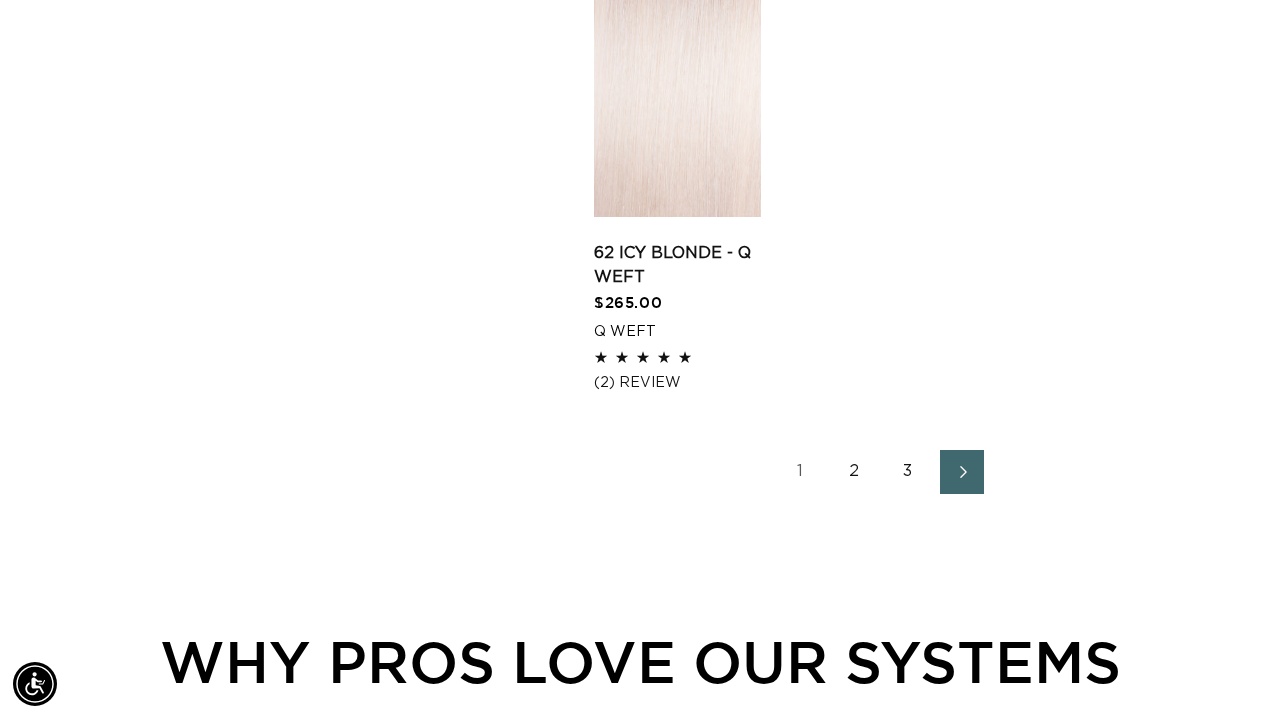 click on "3" at bounding box center [908, 472] 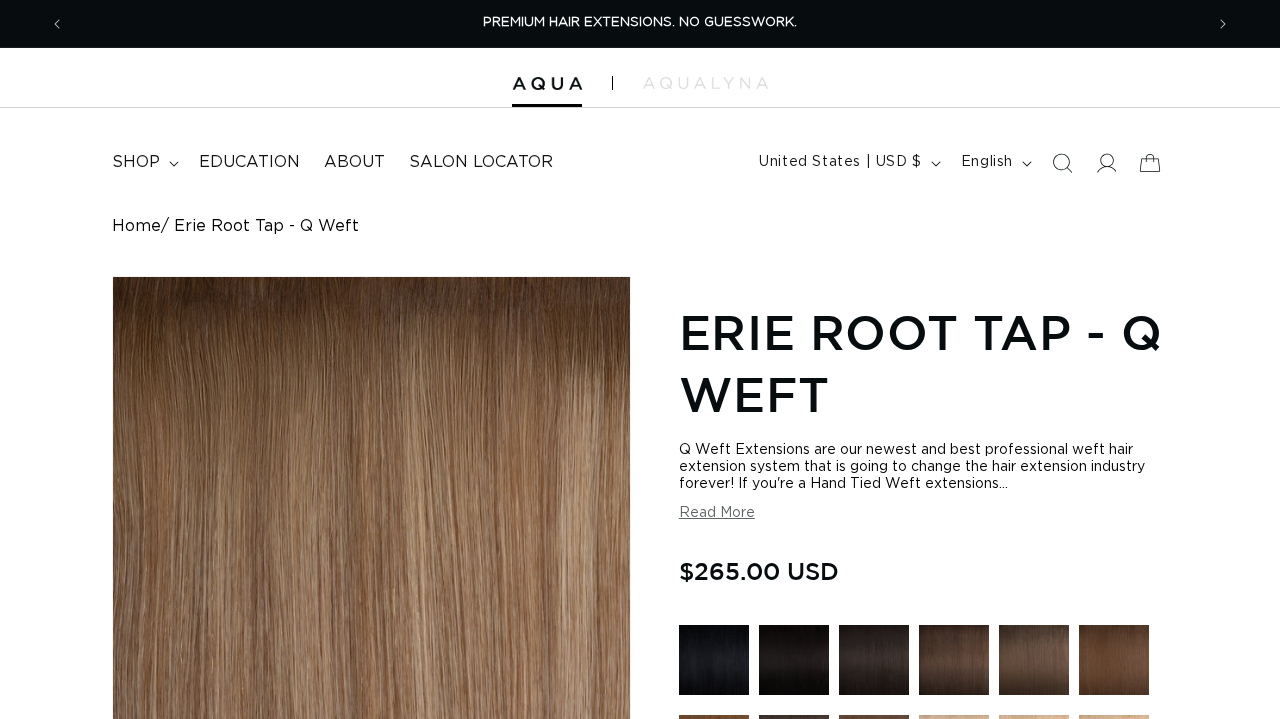 scroll, scrollTop: 87, scrollLeft: 0, axis: vertical 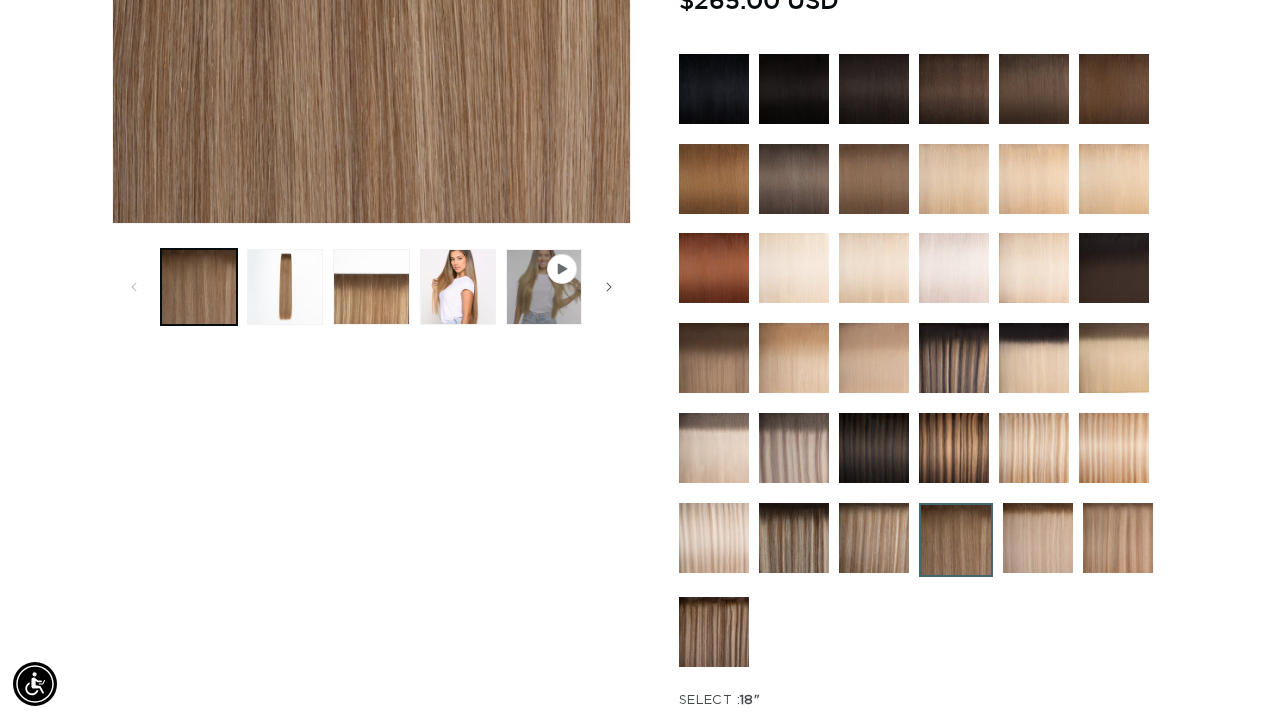 click at bounding box center (954, 448) 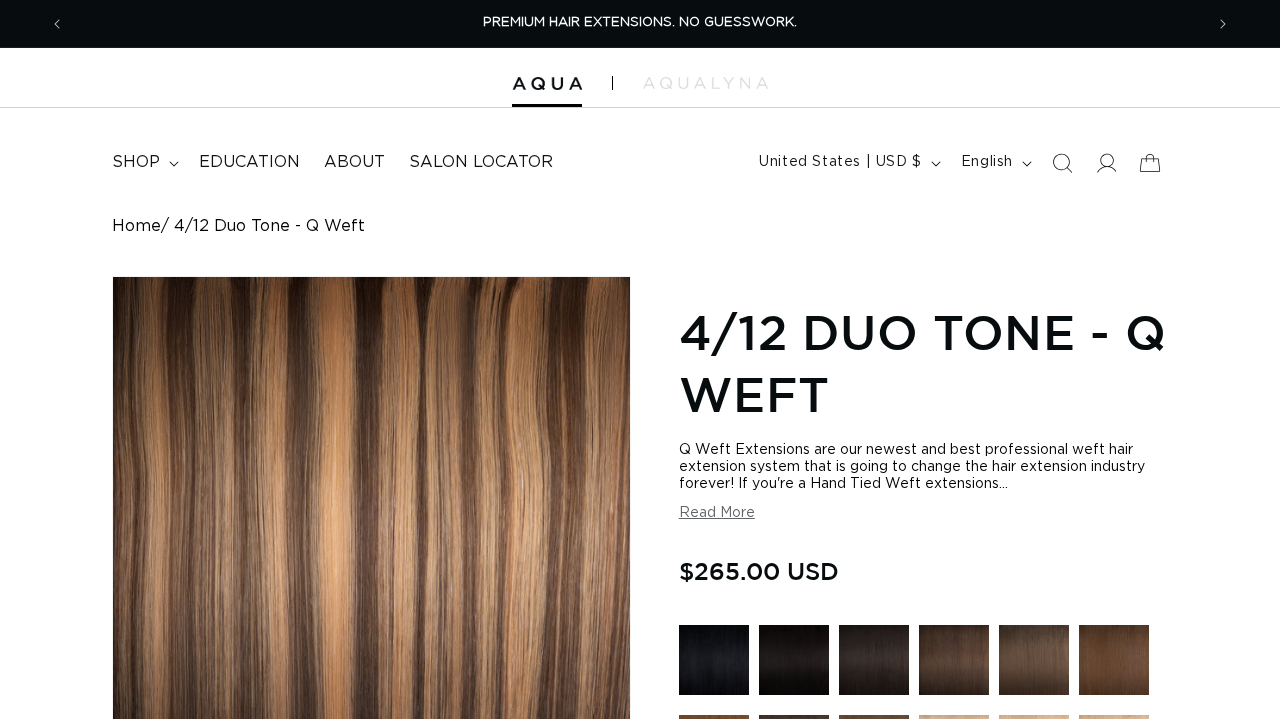 scroll, scrollTop: 0, scrollLeft: 0, axis: both 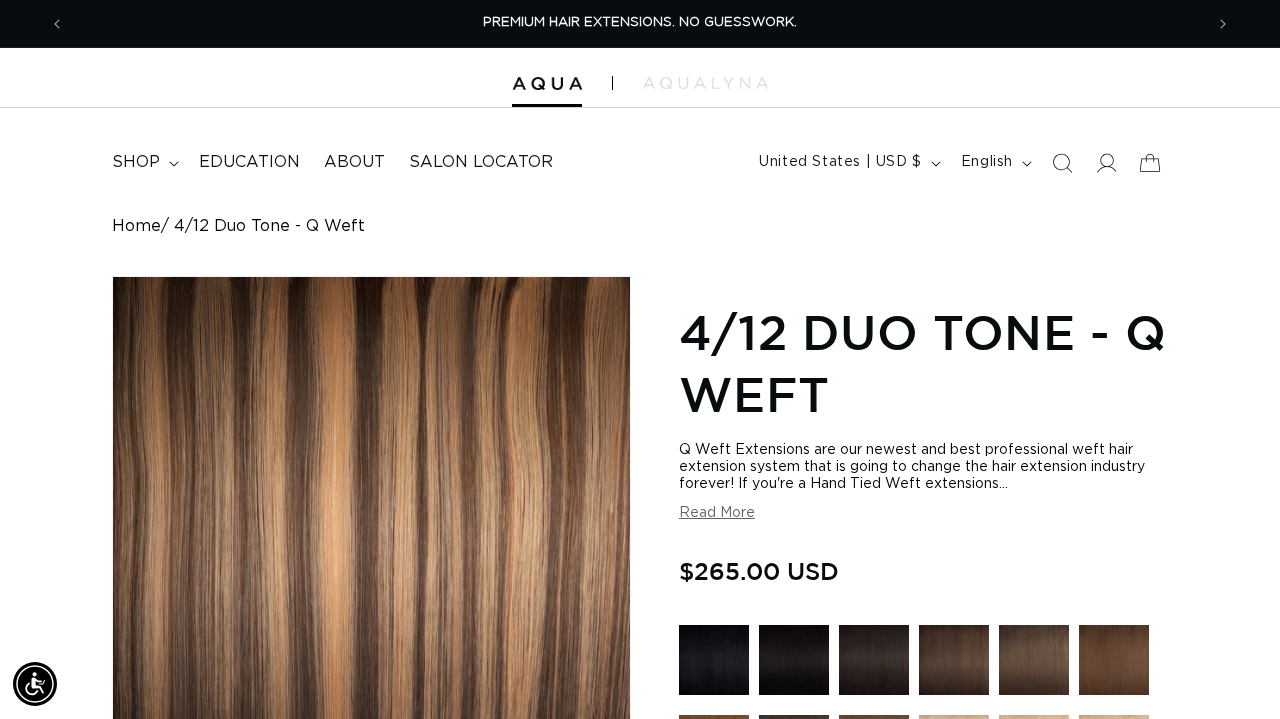 click on "4/12 Duo Tone - Q Weft" at bounding box center [923, 363] 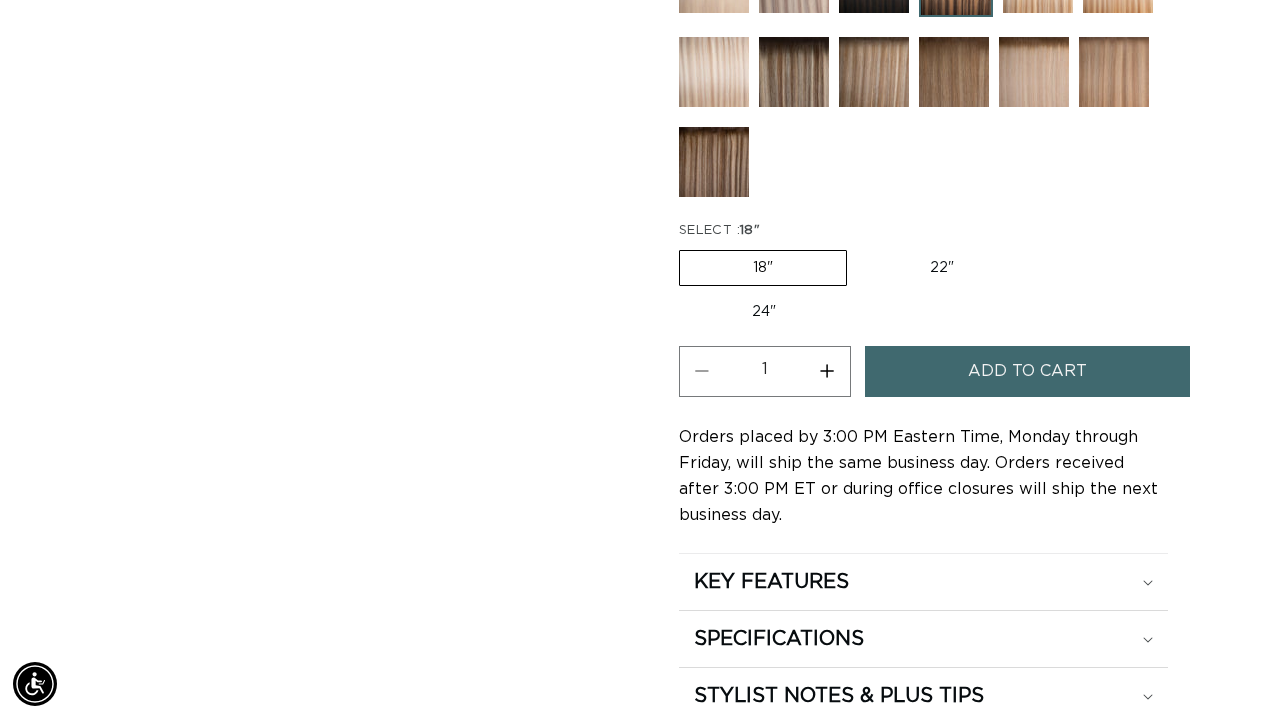 scroll, scrollTop: 1049, scrollLeft: 0, axis: vertical 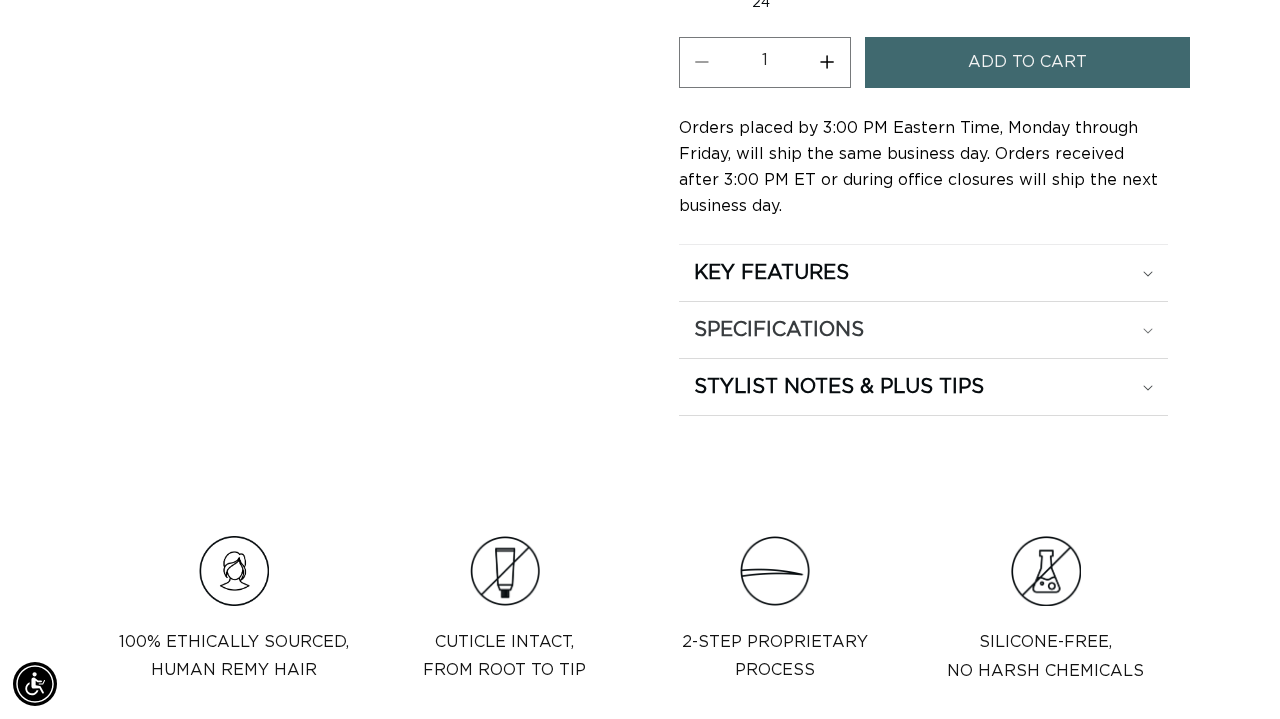 click on "SPECIFICATIONS" at bounding box center [923, 273] 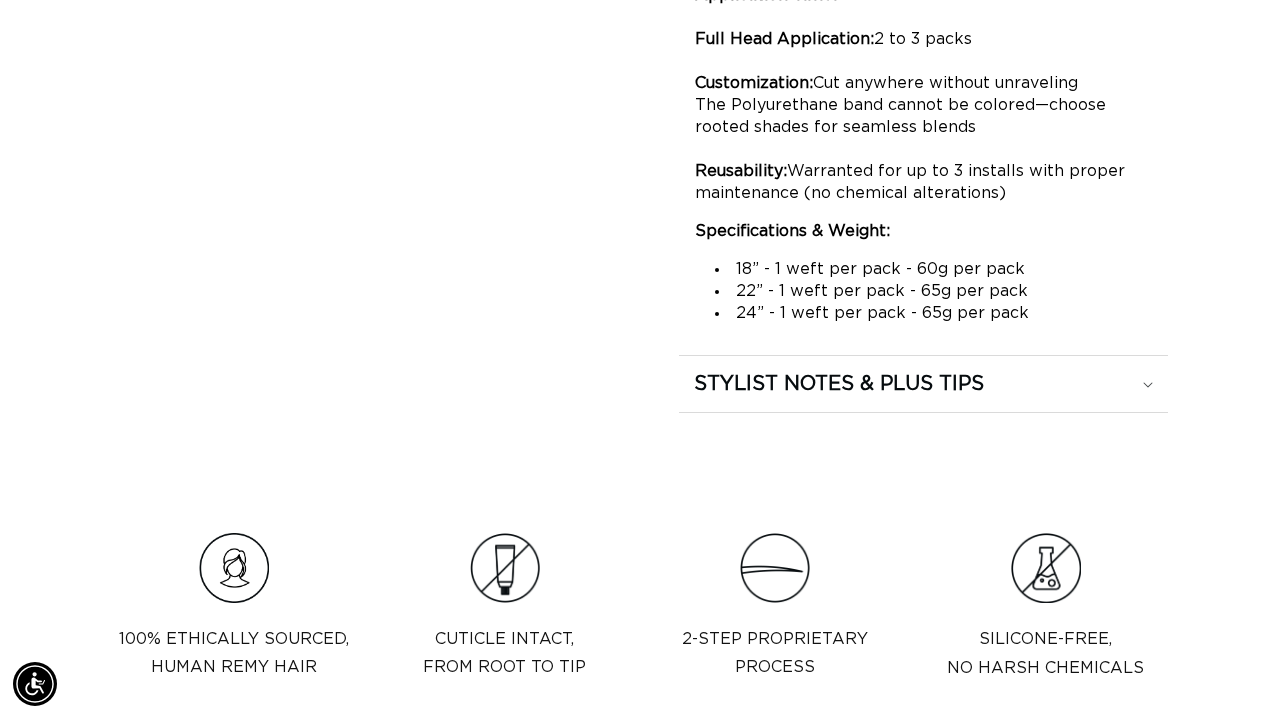scroll, scrollTop: 2029, scrollLeft: 0, axis: vertical 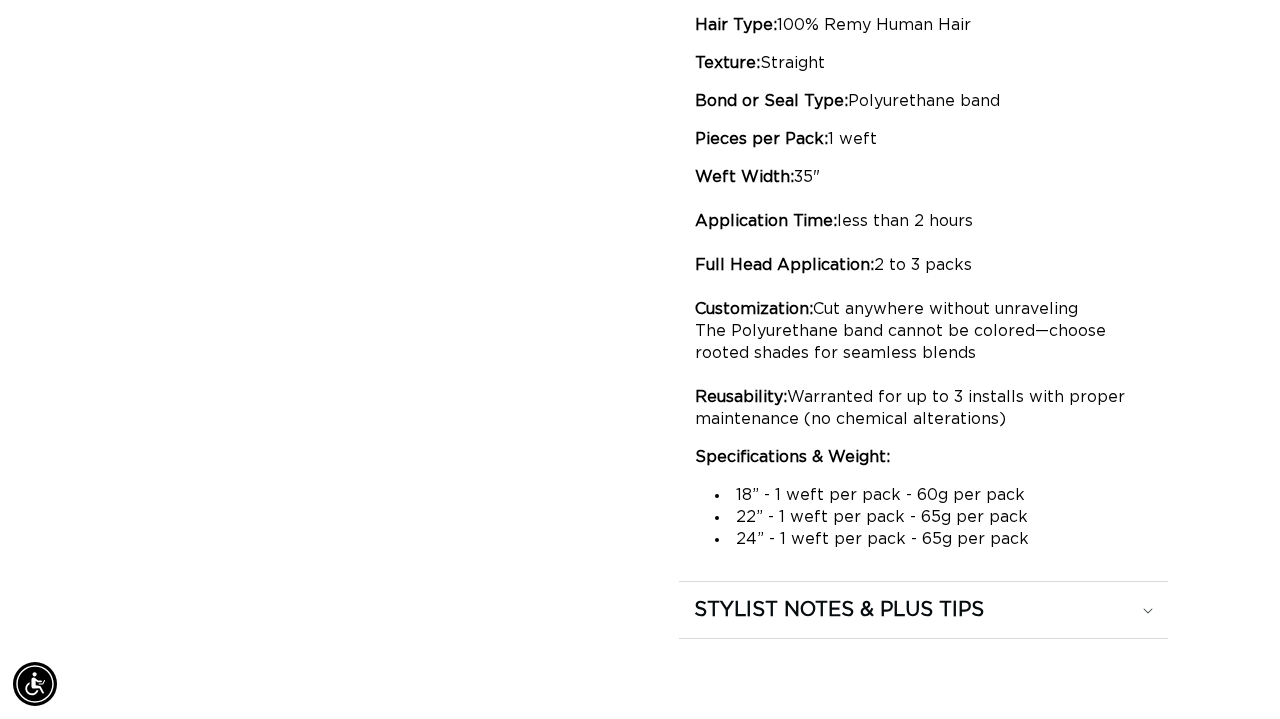 click on "Weft Width:  35"
Application Time:  less than 2 hours
Full Head Application:  2 to 3 packs
Customization:  Cut anywhere without unraveling
The Polyurethane band cannot be colored—choose rooted shades for seamless blends
Reusability:  Warranted for up to 3 installs with proper maintenance (no chemical alterations)" at bounding box center (923, 298) 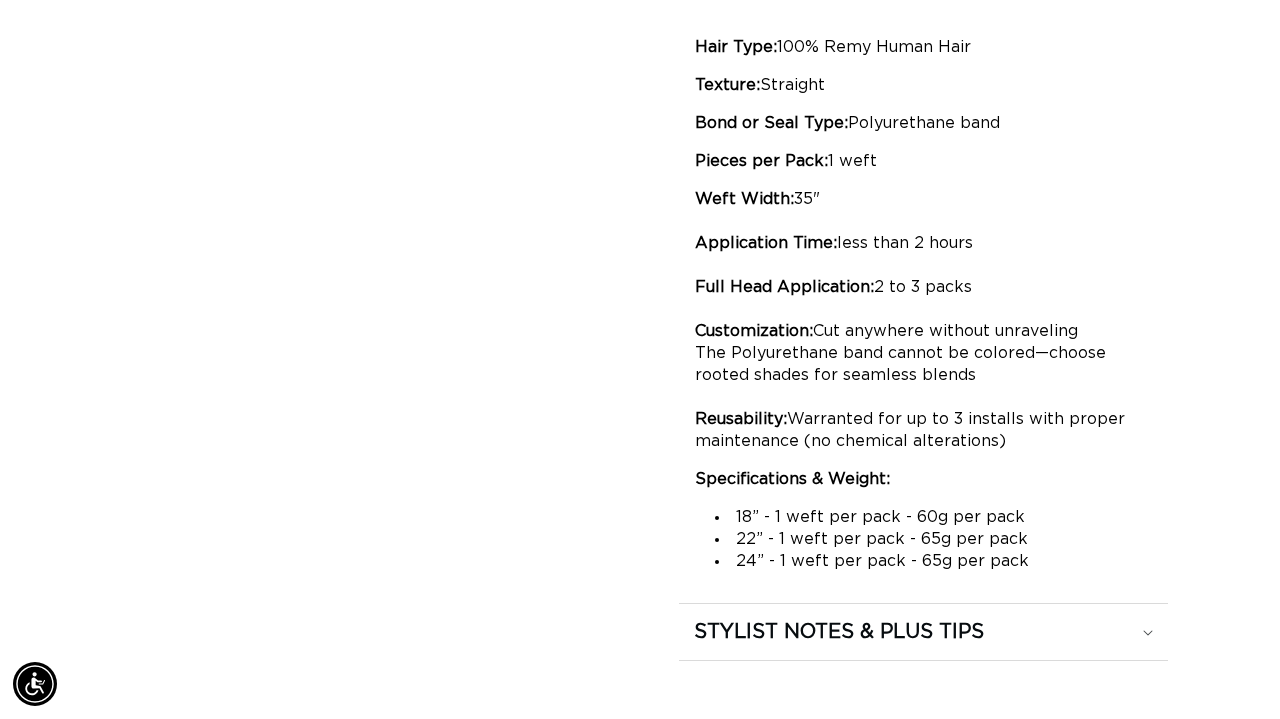 scroll, scrollTop: 0, scrollLeft: 0, axis: both 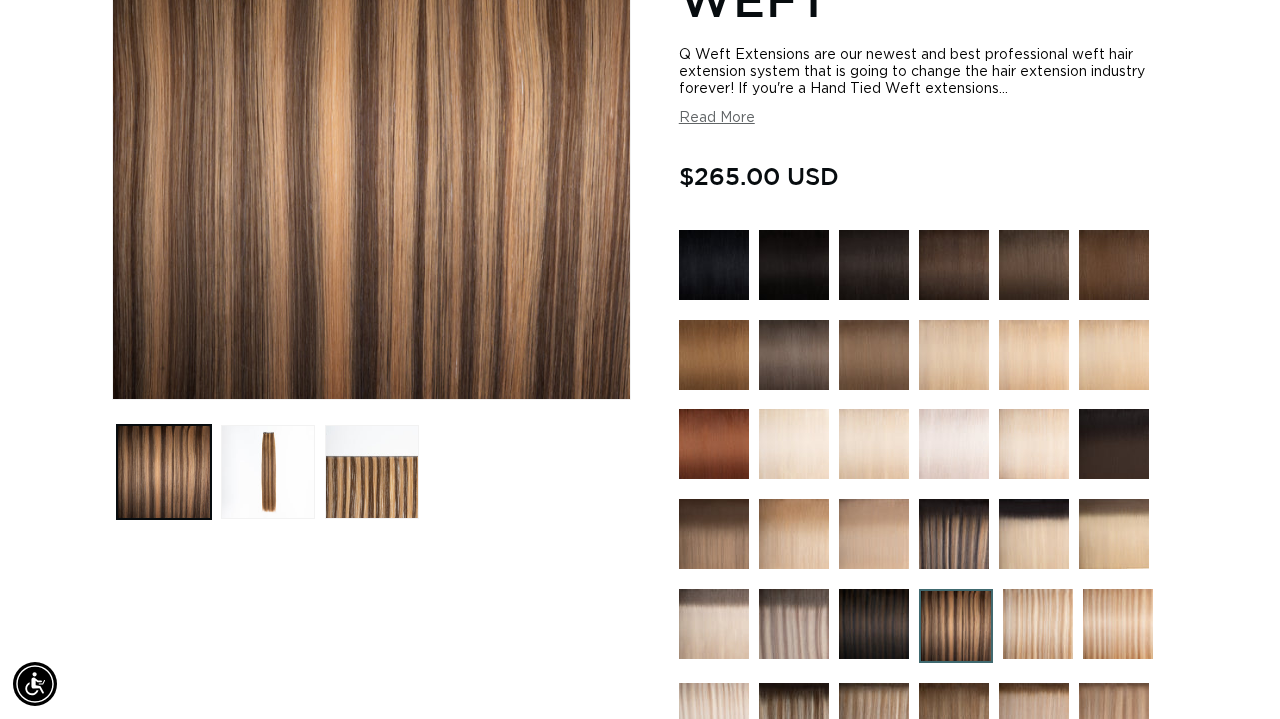 click on "Q Weft Extensions are our newest and best professional weft hair extension system that is going to change the hair extension industry forever! If you're a Hand Tied Weft extensions...
Q Weft Extensions are our newest and best professional weft hair extension system that is going to change the hair extension industry forever! If you're a Hand Tied Weft extensions lover, you will definitely want to give these a try. In addition to being even thinner than the Hand Tied Weft, they're able to be cut width-wise for a more customizable installation for your guests without any unraveling very similar to our Machine Weft Extensions. Our extensions use a special installation method that keeps the wefts intact.
Speed:  Our new Q Weft Extensions are the fastest way to apply comfortable volume and length on the market, the entire application  takes less than two hours.
Quality:
Comfortable:" at bounding box center (923, 87) 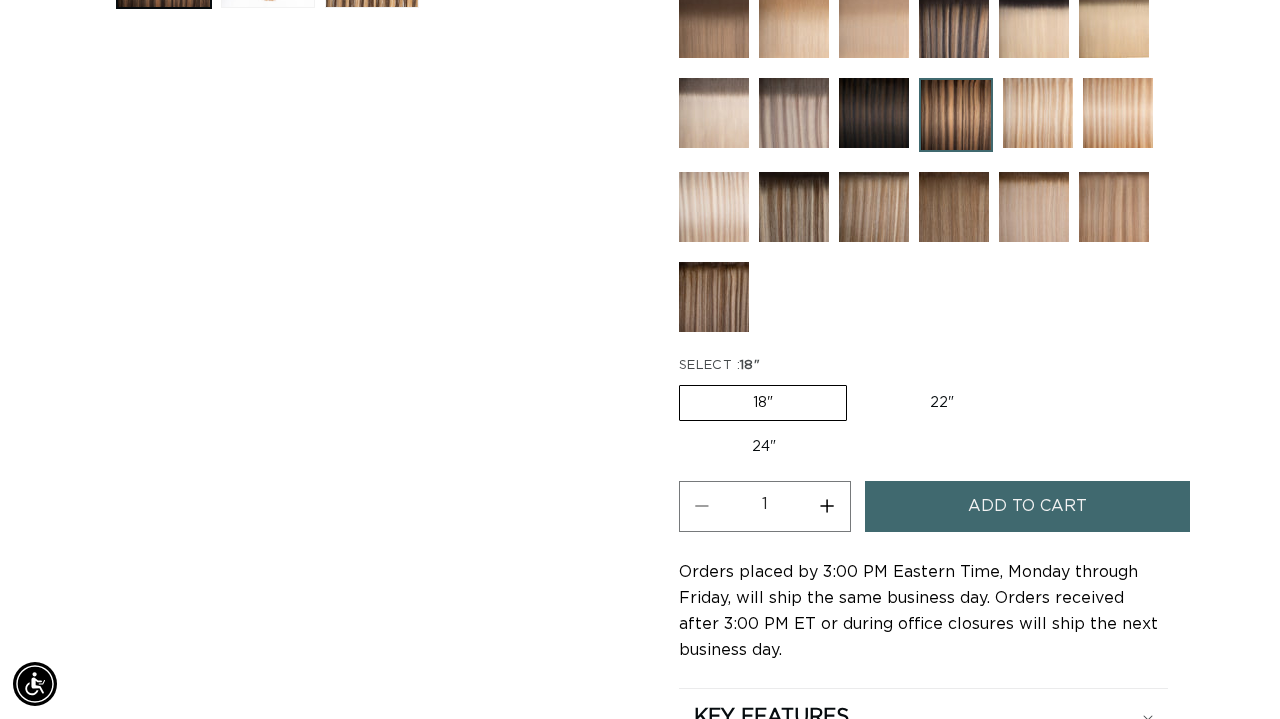 scroll, scrollTop: 913, scrollLeft: 0, axis: vertical 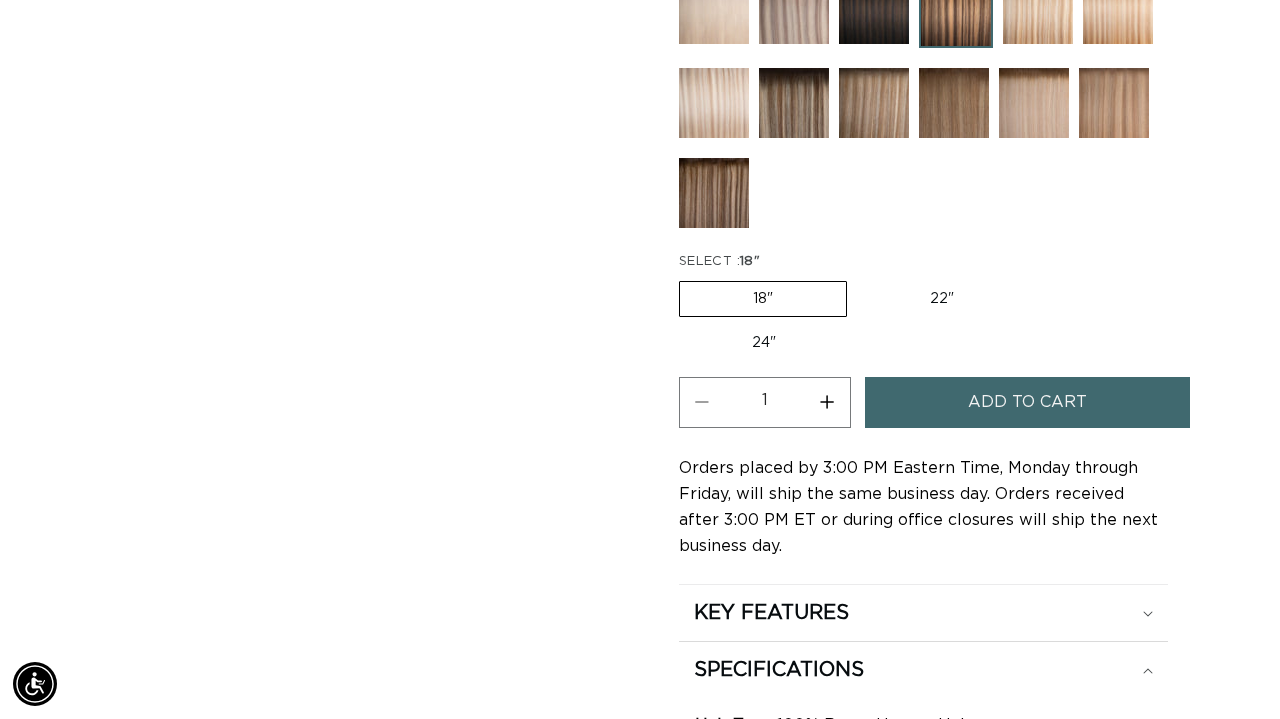 click on "22" Variant sold out or unavailable" at bounding box center (942, 299) 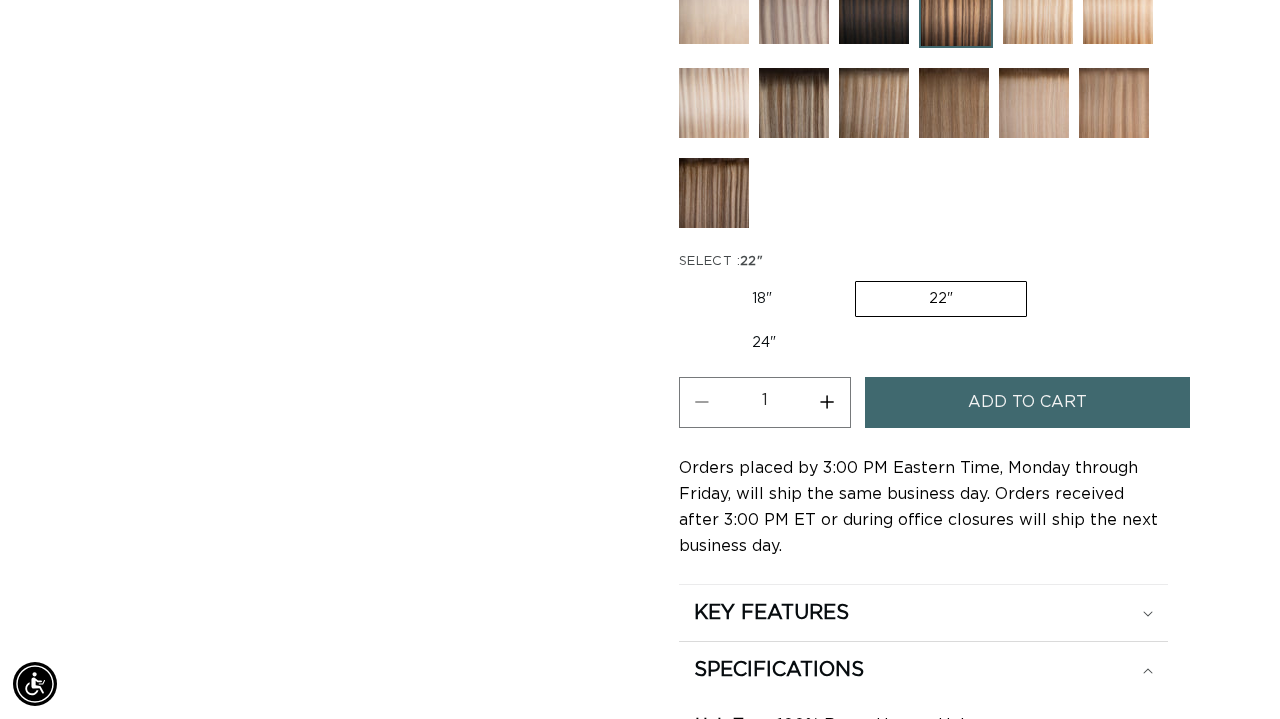 scroll, scrollTop: 0, scrollLeft: 1138, axis: horizontal 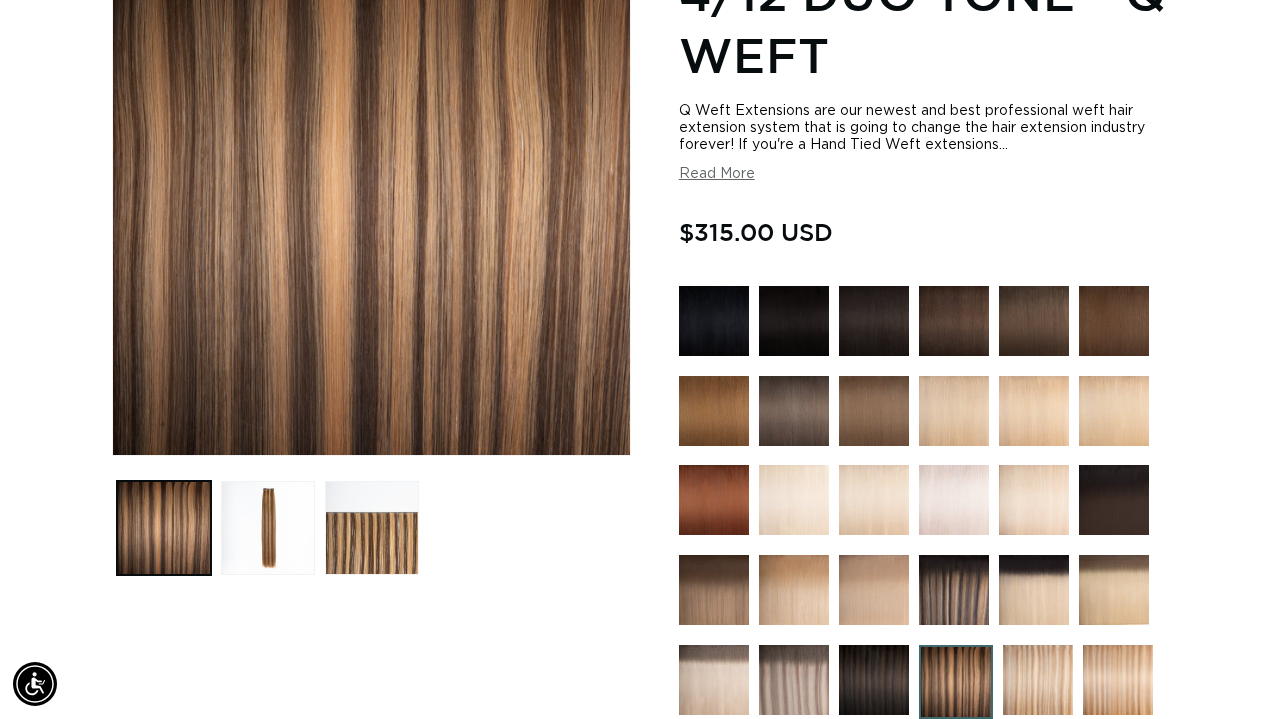 click on "Home
4/12 Duo Tone - Q Weft
Skip to product information
Open media 1 in modal
Open media 2 in modal
Open media 3 in modal
1
/
of
3" at bounding box center (640, 944) 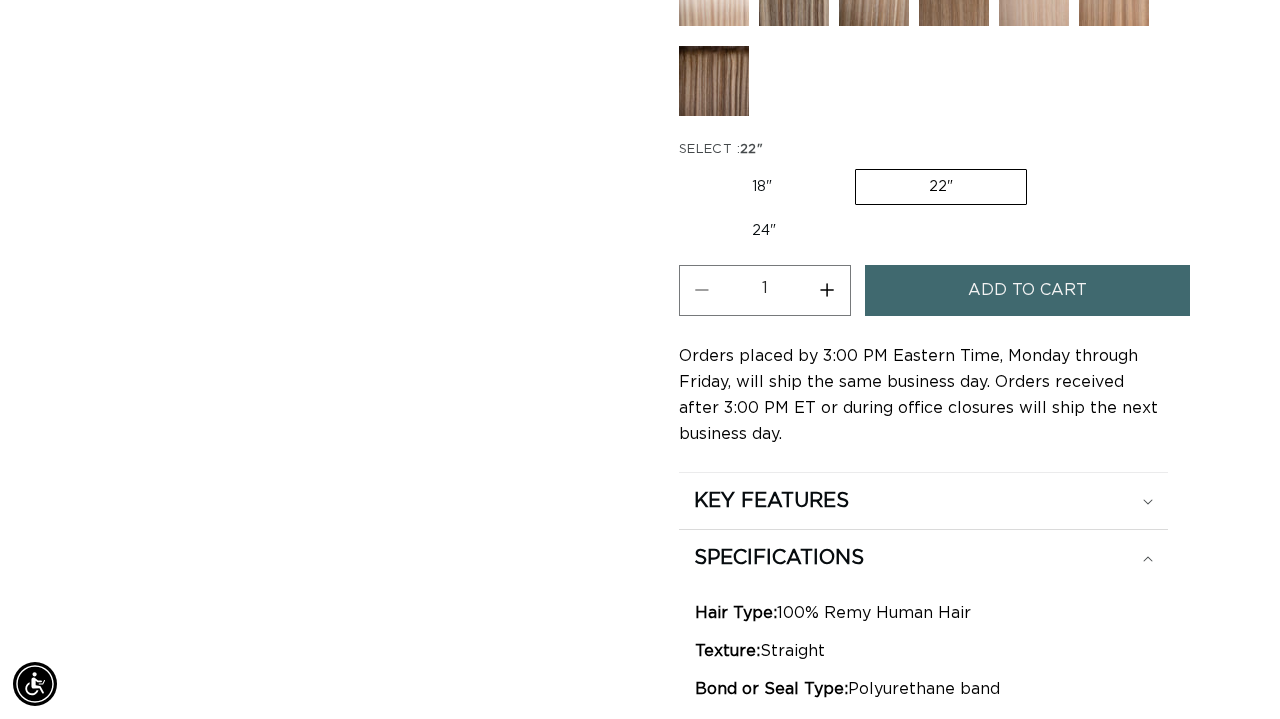 scroll, scrollTop: 1125, scrollLeft: 0, axis: vertical 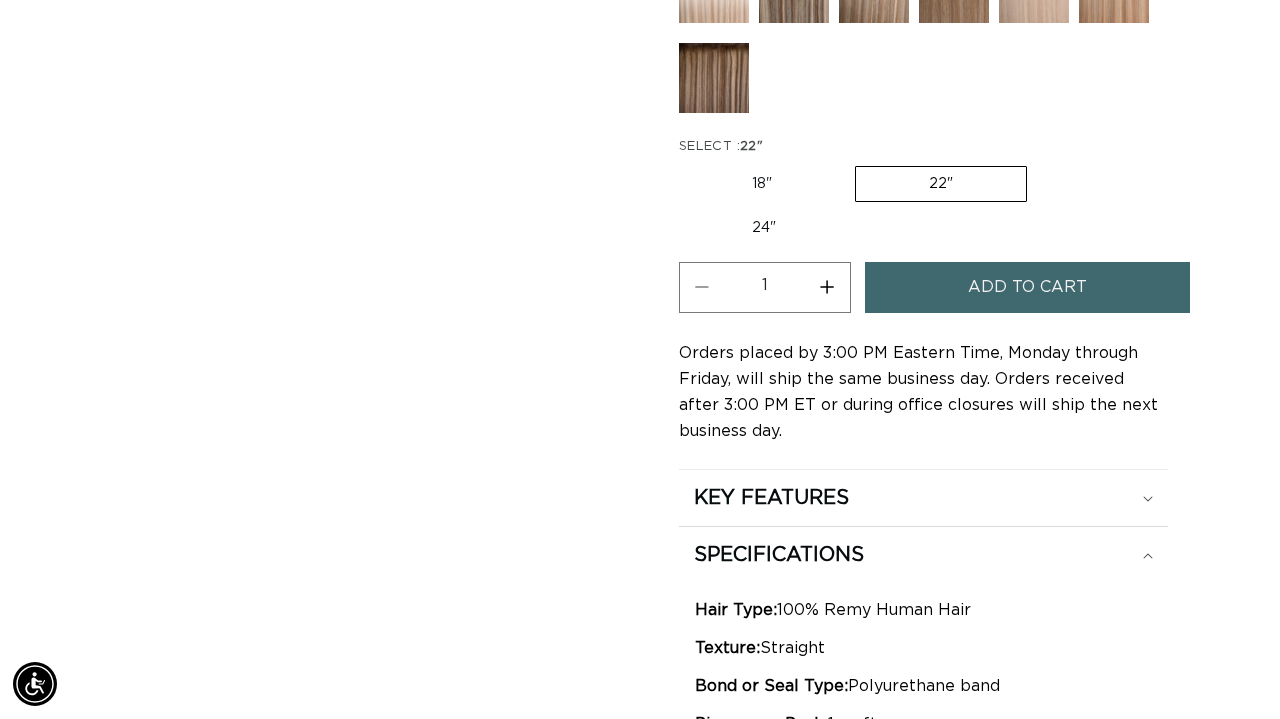 click on "24" Variant sold out or unavailable" at bounding box center (764, 228) 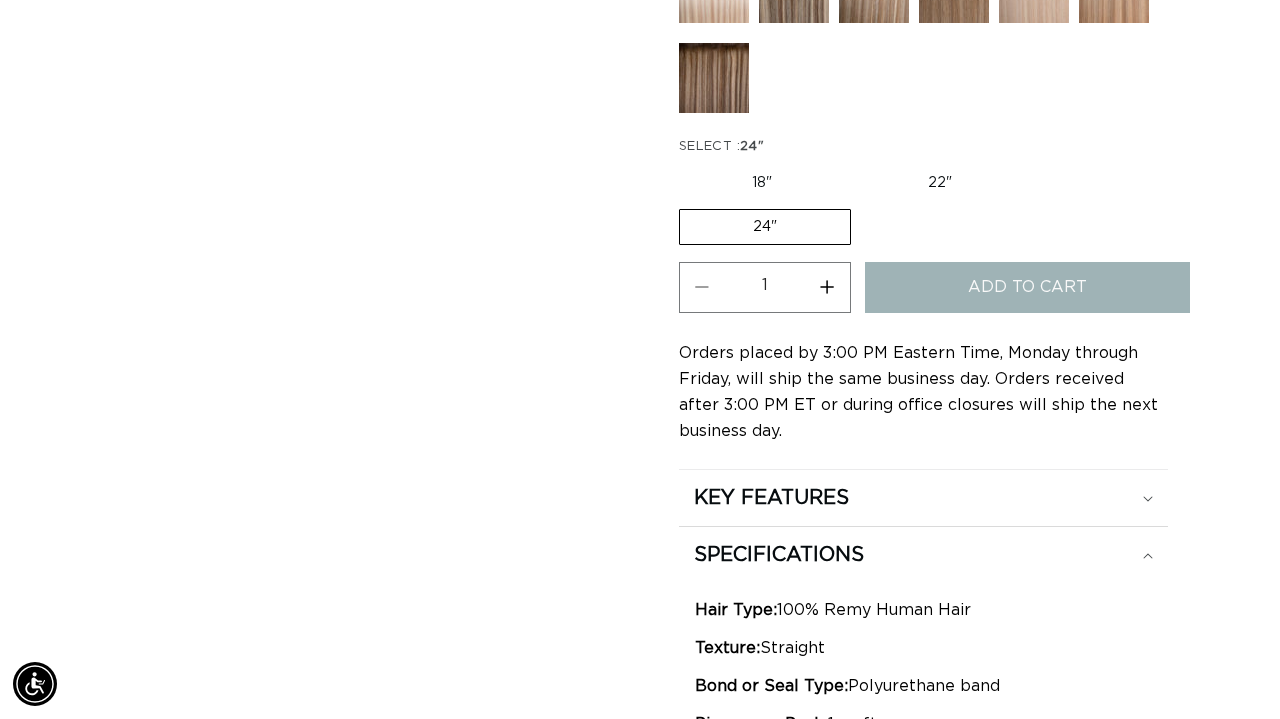 scroll, scrollTop: 0, scrollLeft: 0, axis: both 